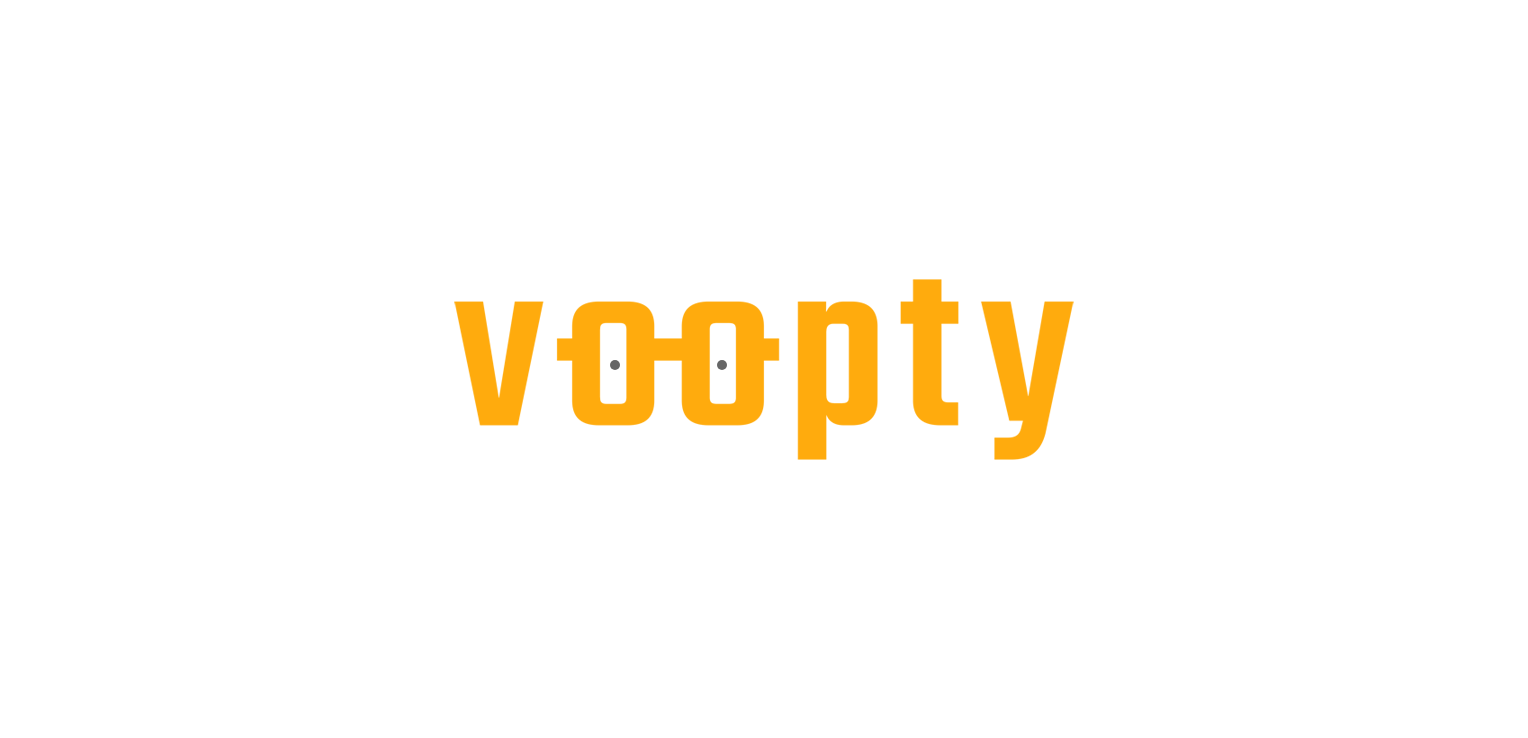 scroll, scrollTop: 0, scrollLeft: 0, axis: both 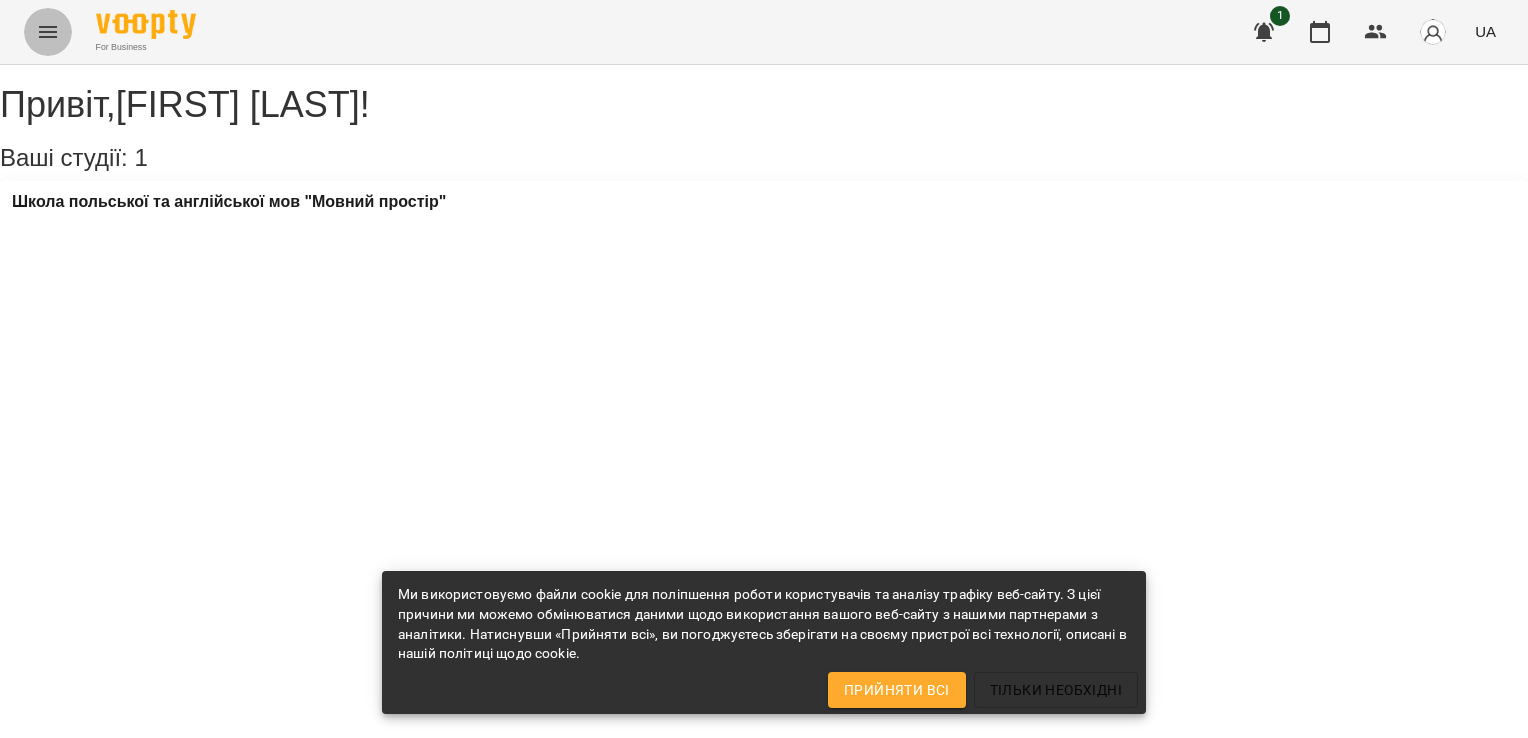 click 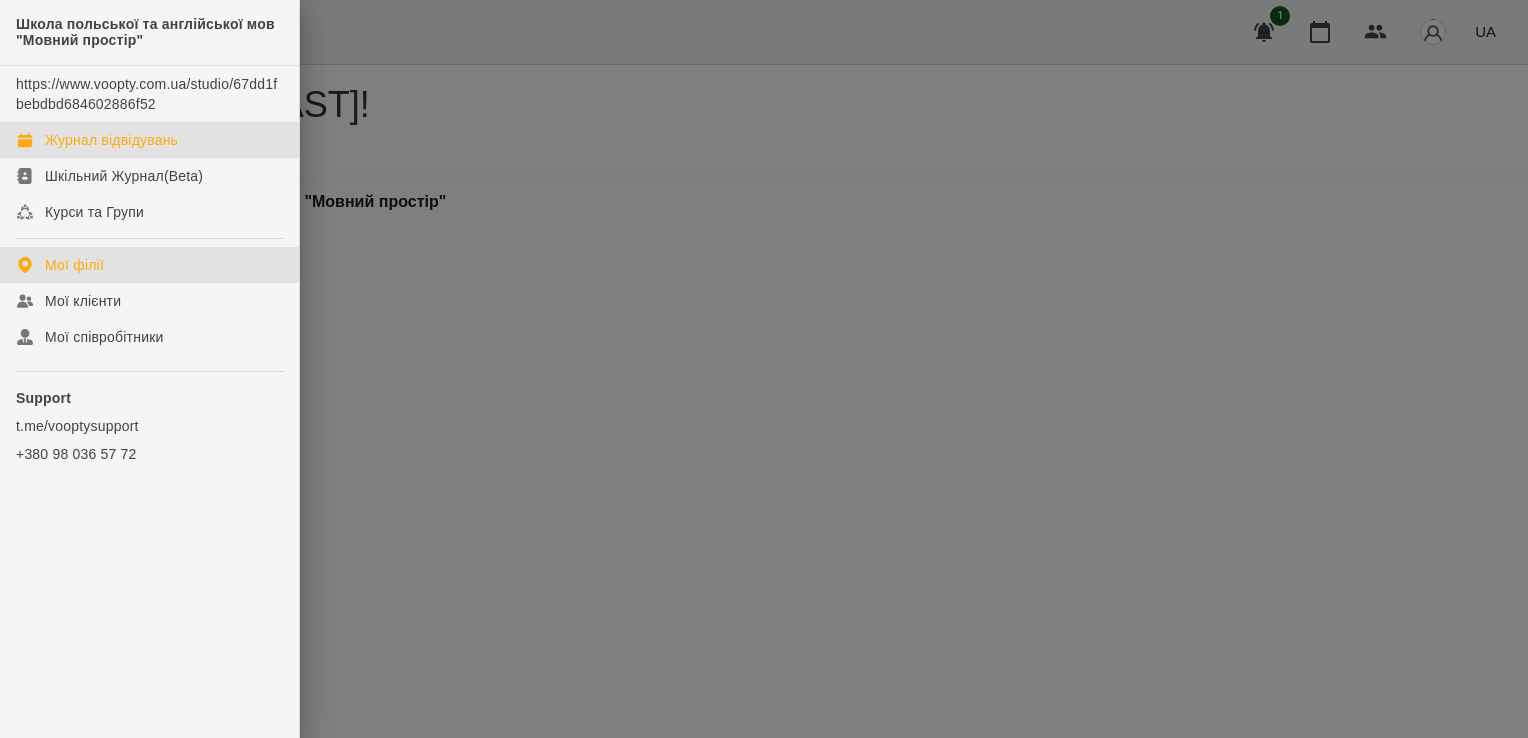 click on "Журнал відвідувань" at bounding box center (149, 140) 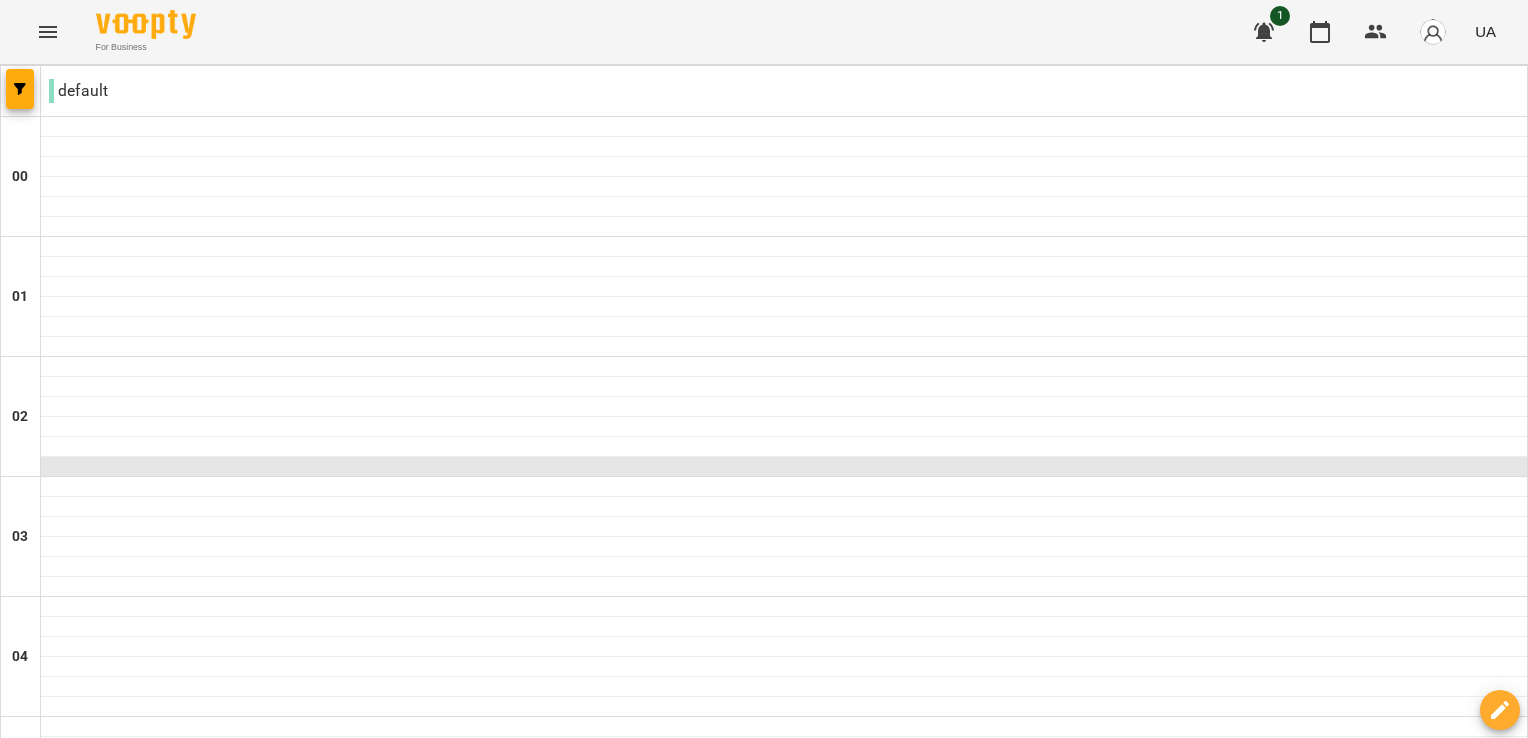 scroll, scrollTop: 1500, scrollLeft: 0, axis: vertical 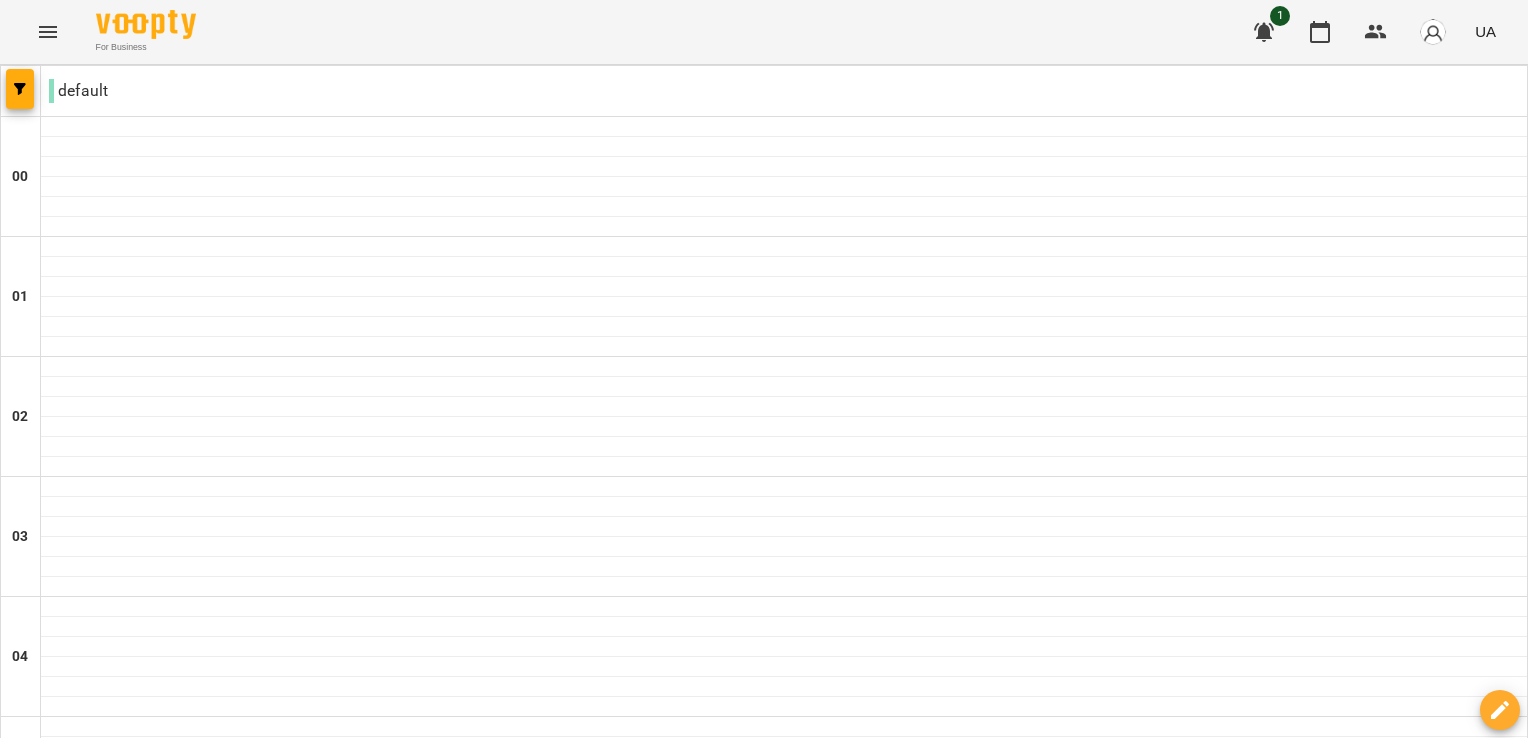click at bounding box center [784, 1807] 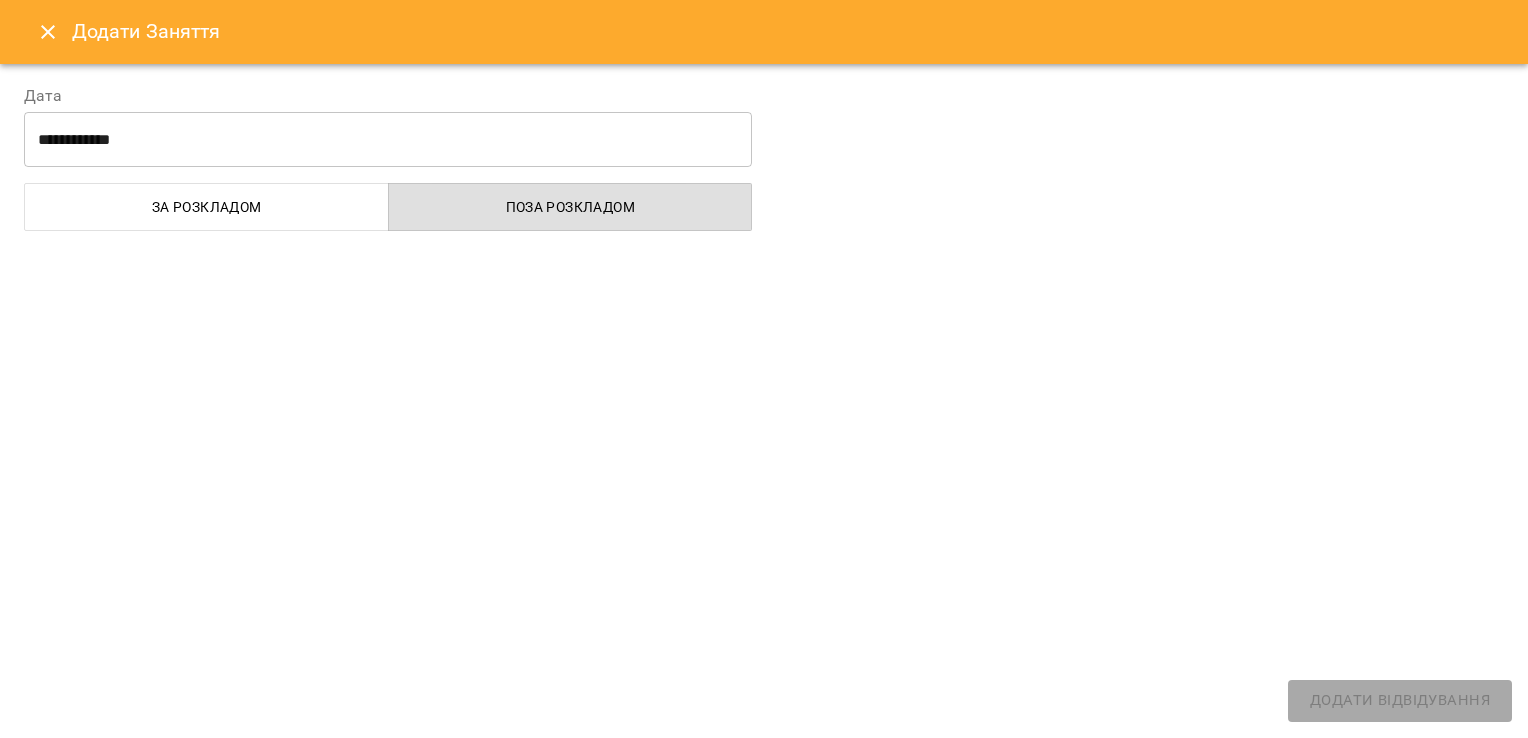 select on "**********" 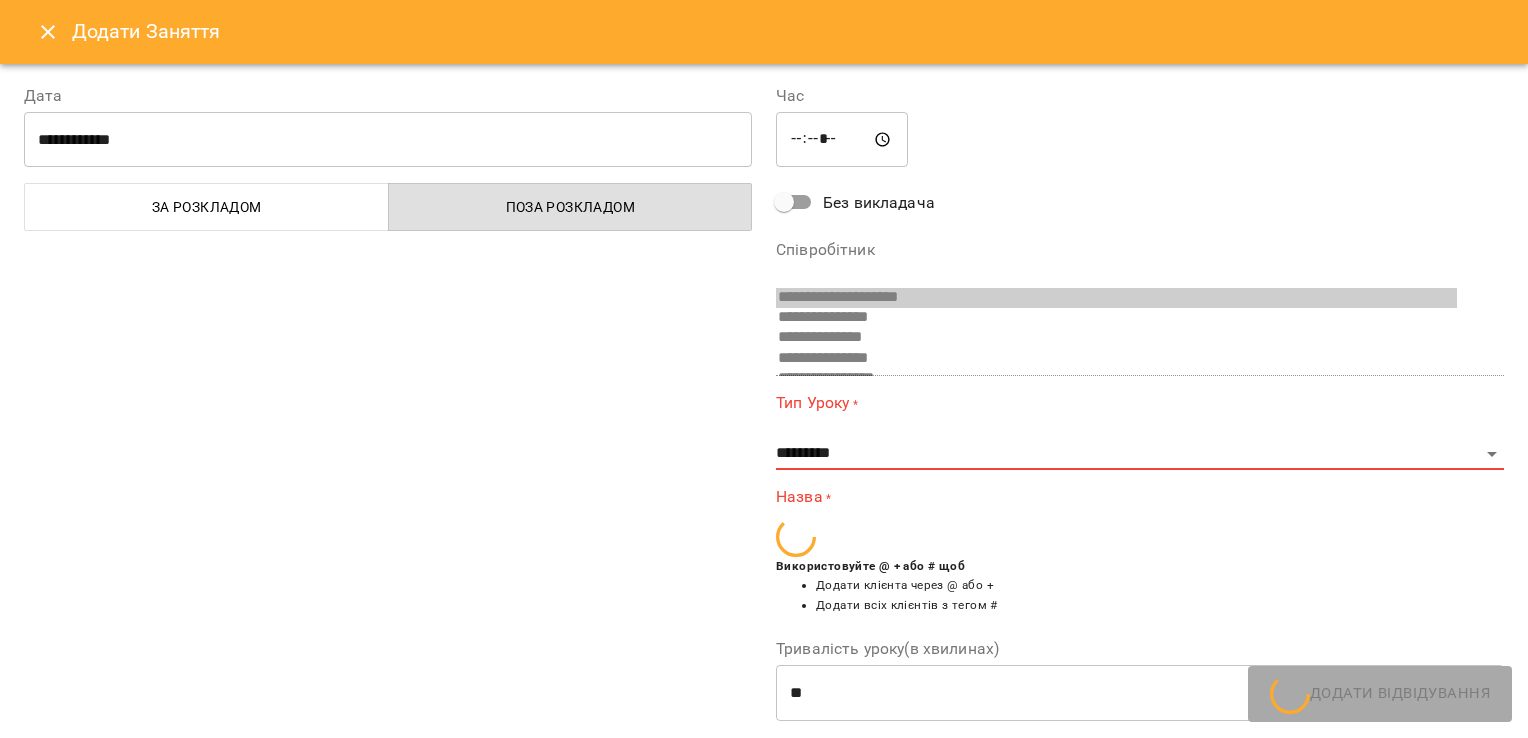 scroll, scrollTop: 53, scrollLeft: 0, axis: vertical 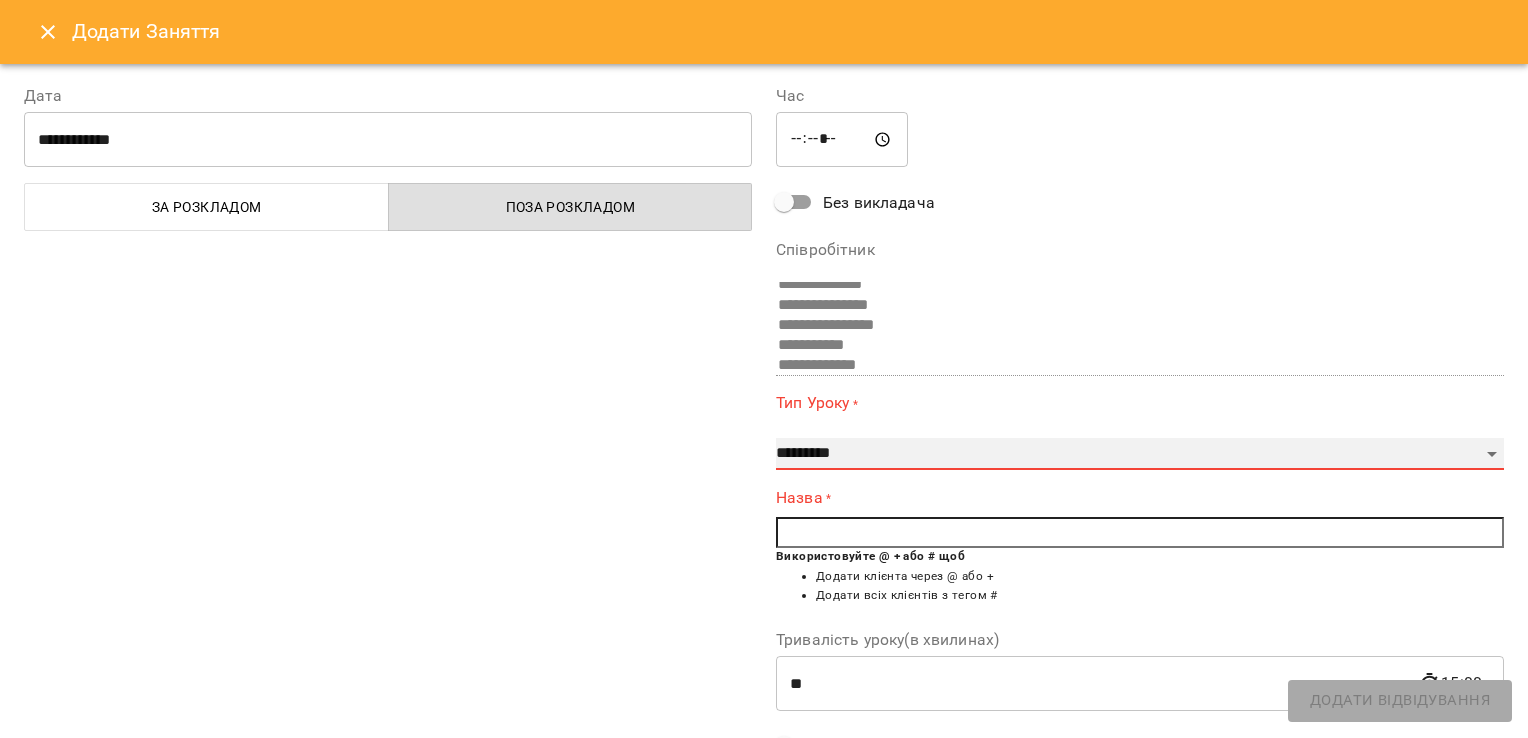 click on "**********" at bounding box center [1140, 454] 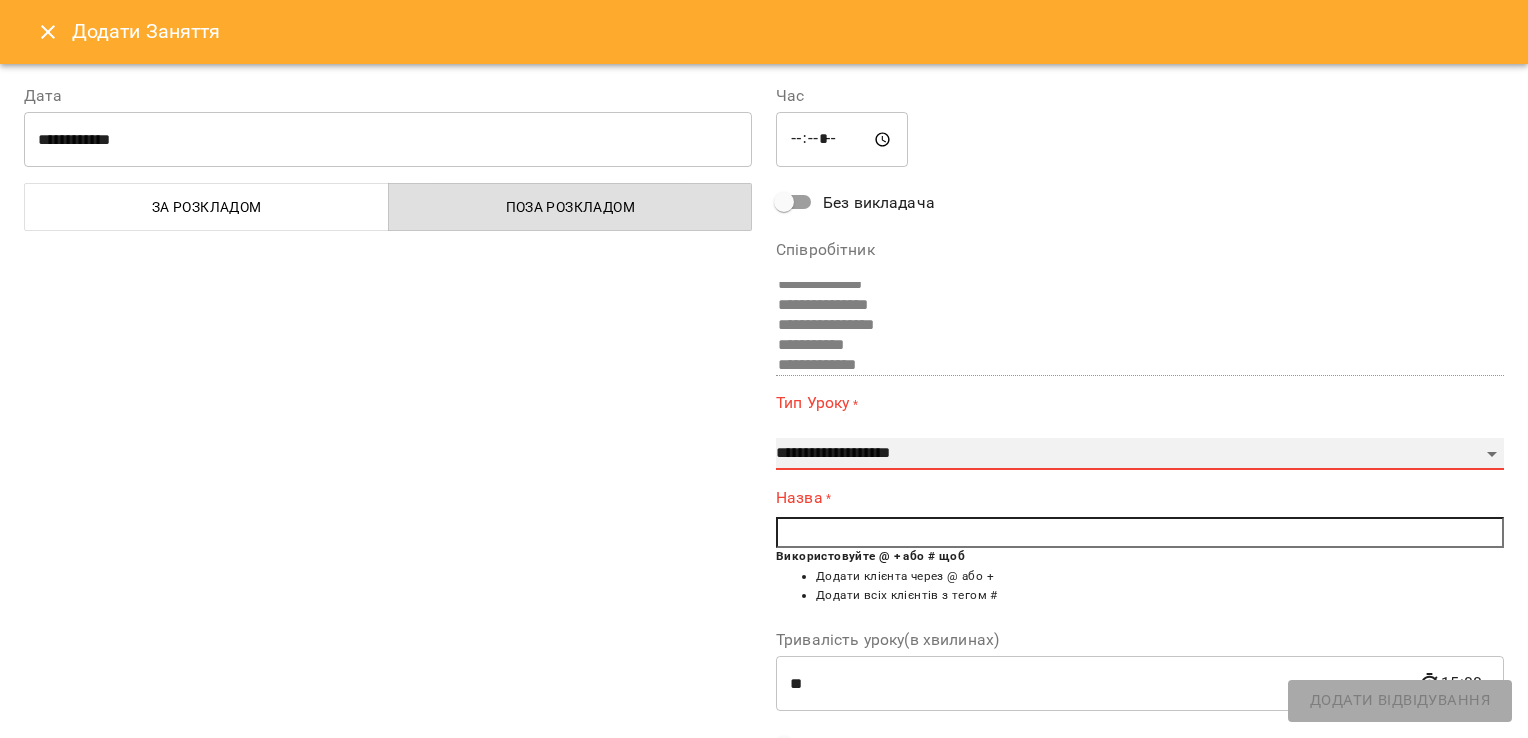 click on "**********" at bounding box center (1140, 454) 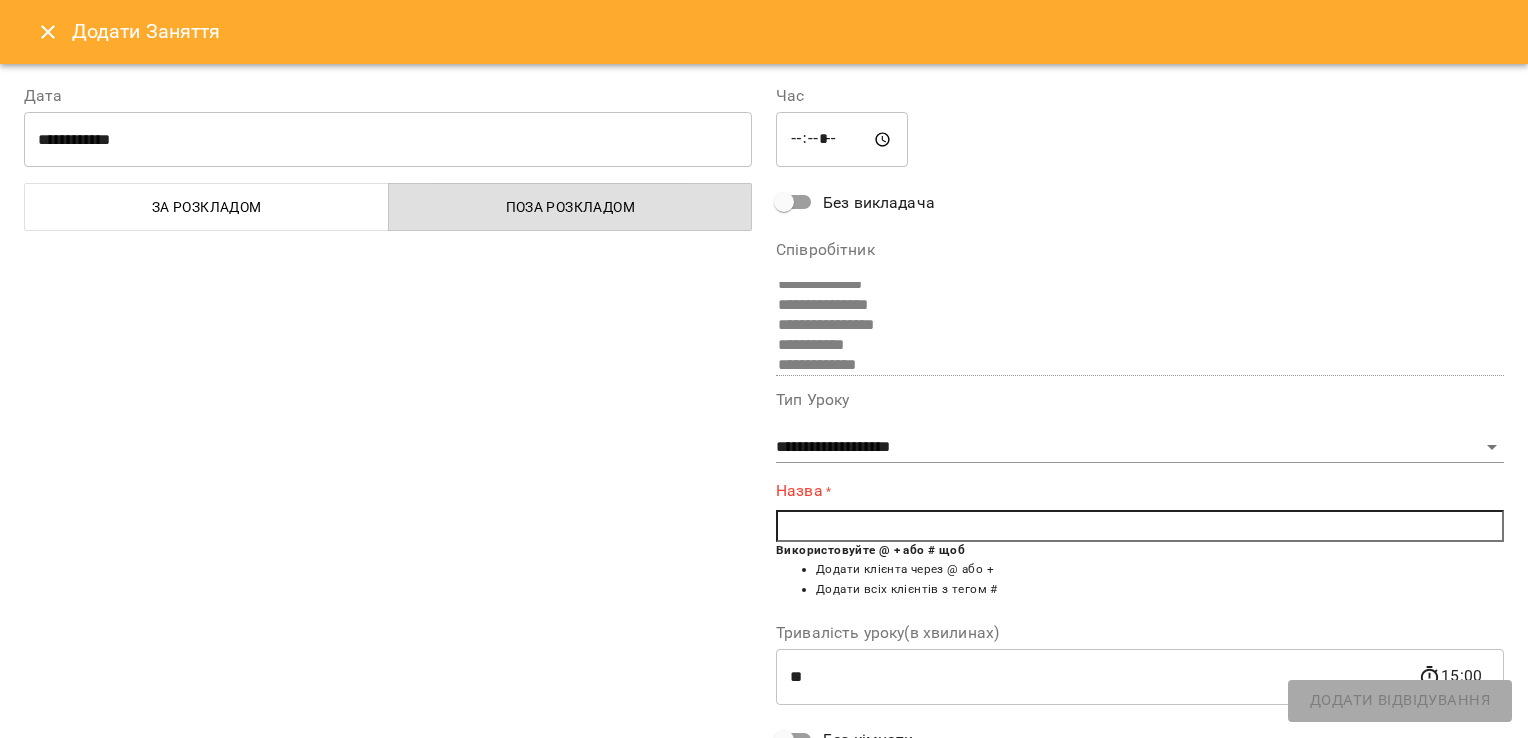 click at bounding box center [1140, 526] 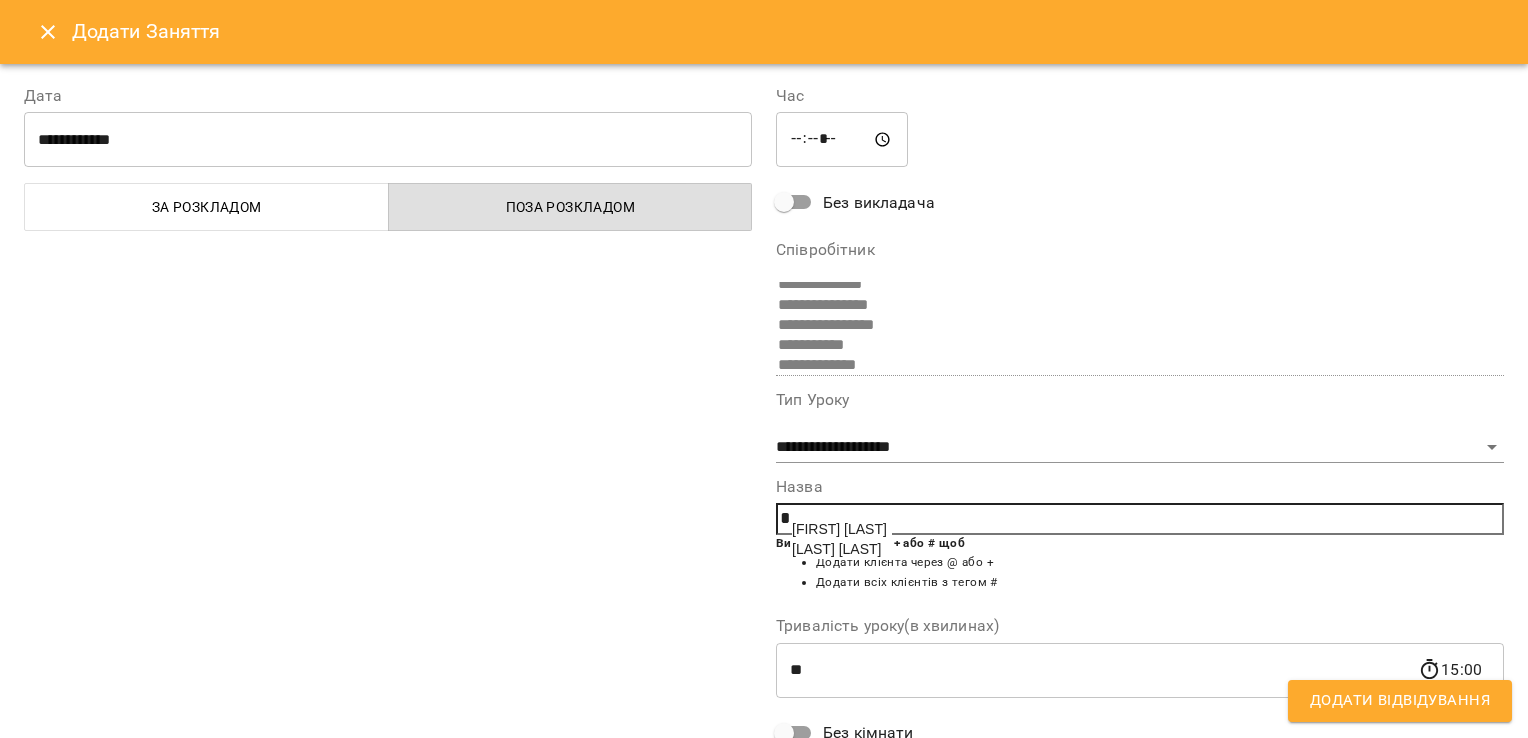 click on "[LAST] [LAST]" at bounding box center (836, 549) 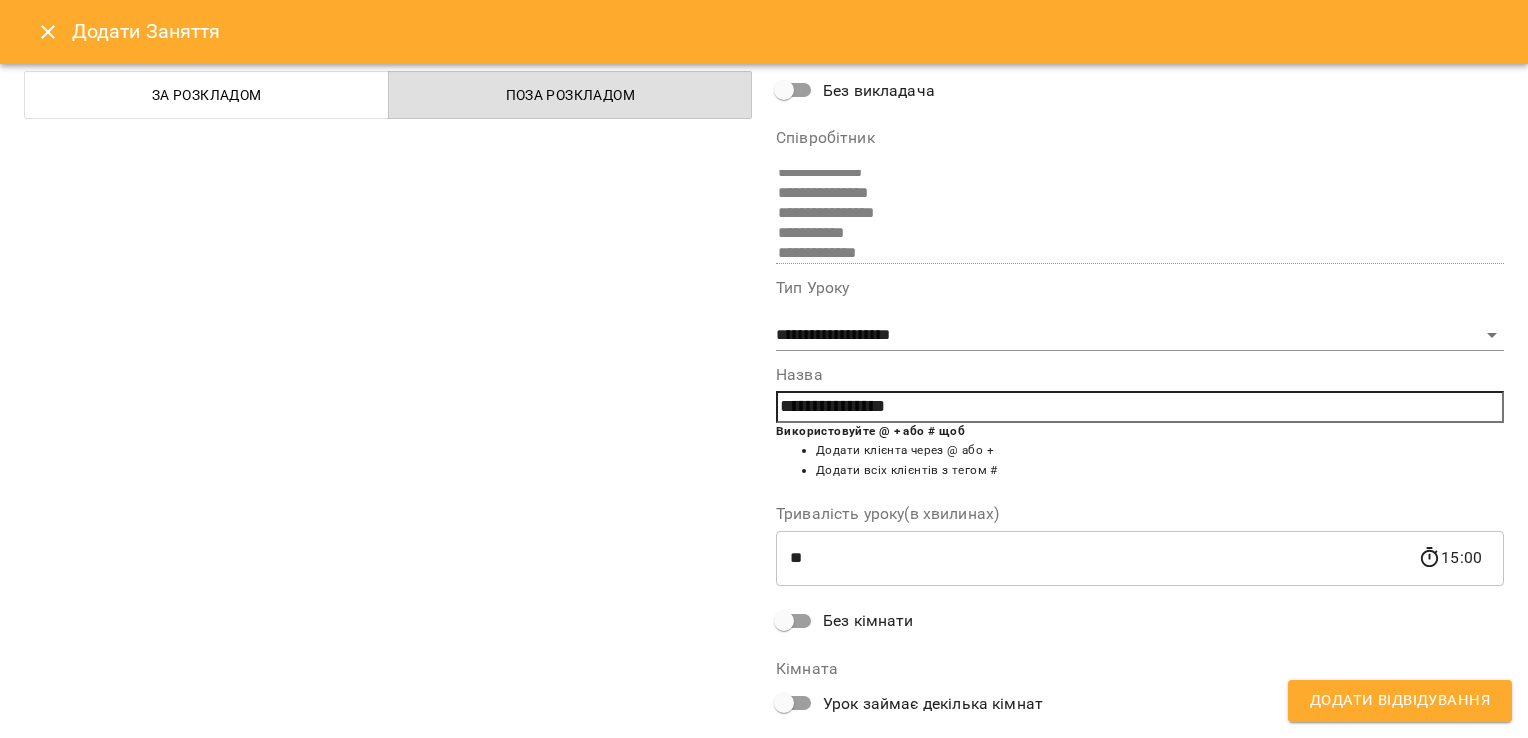 scroll, scrollTop: 216, scrollLeft: 0, axis: vertical 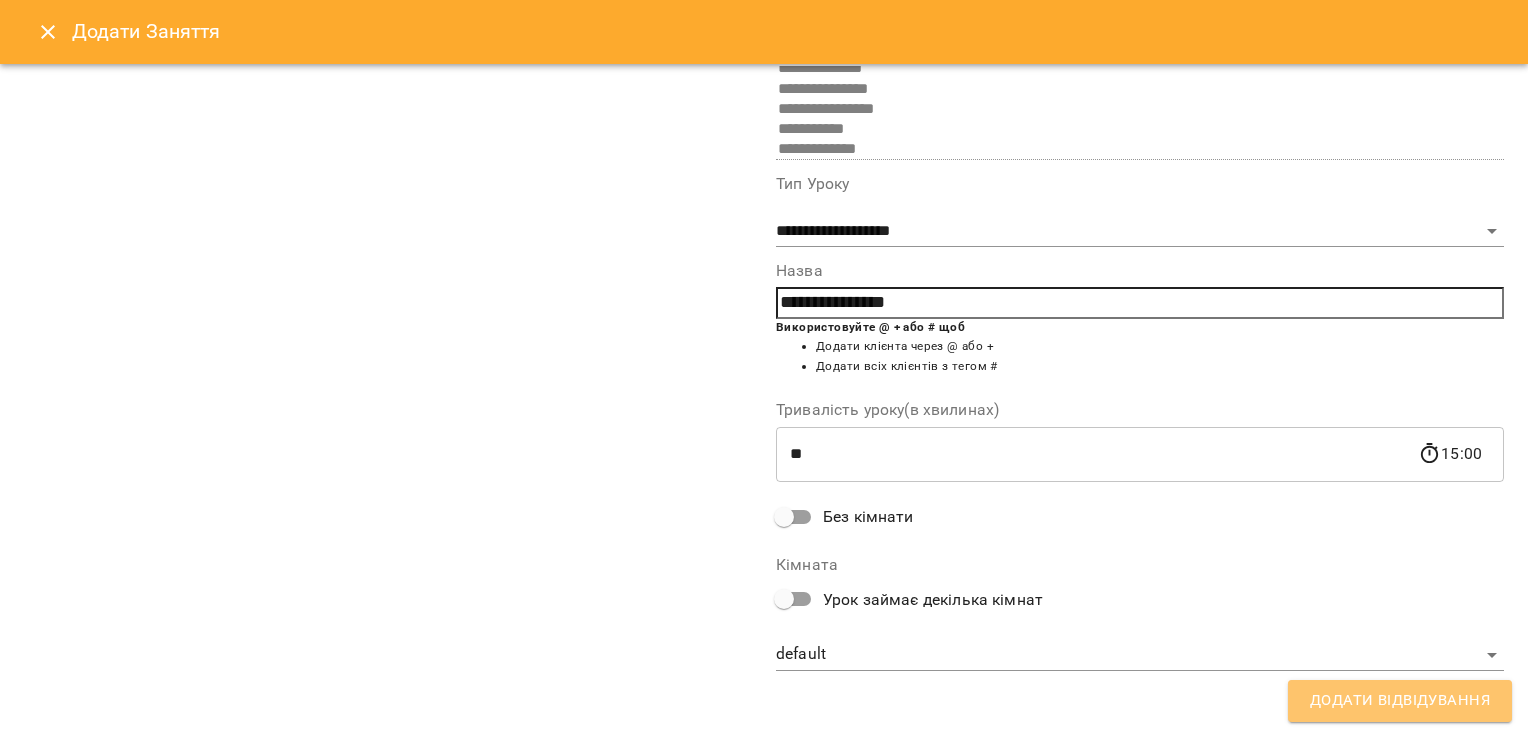 click on "Додати Відвідування" at bounding box center (1400, 701) 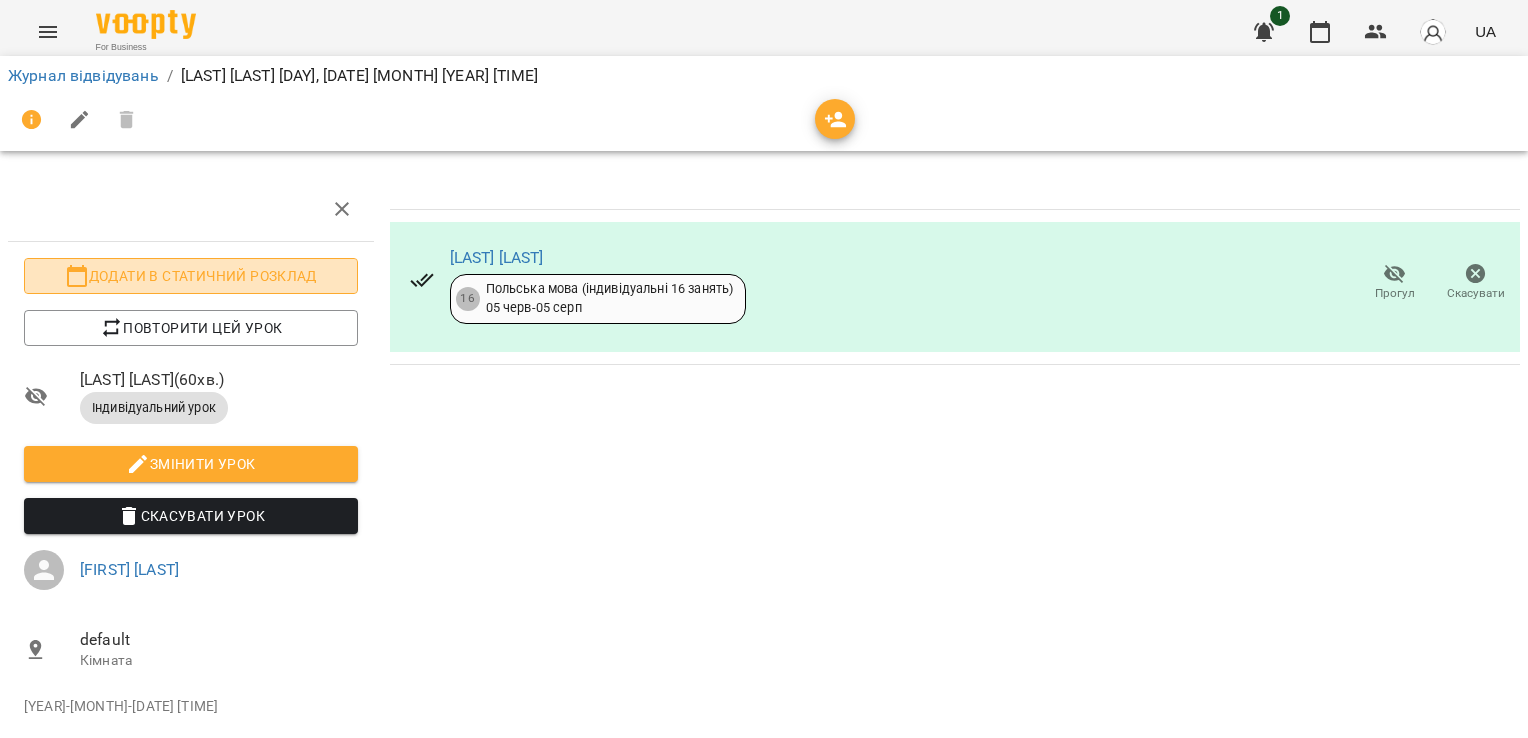 click on "Додати в статичний розклад" at bounding box center (191, 276) 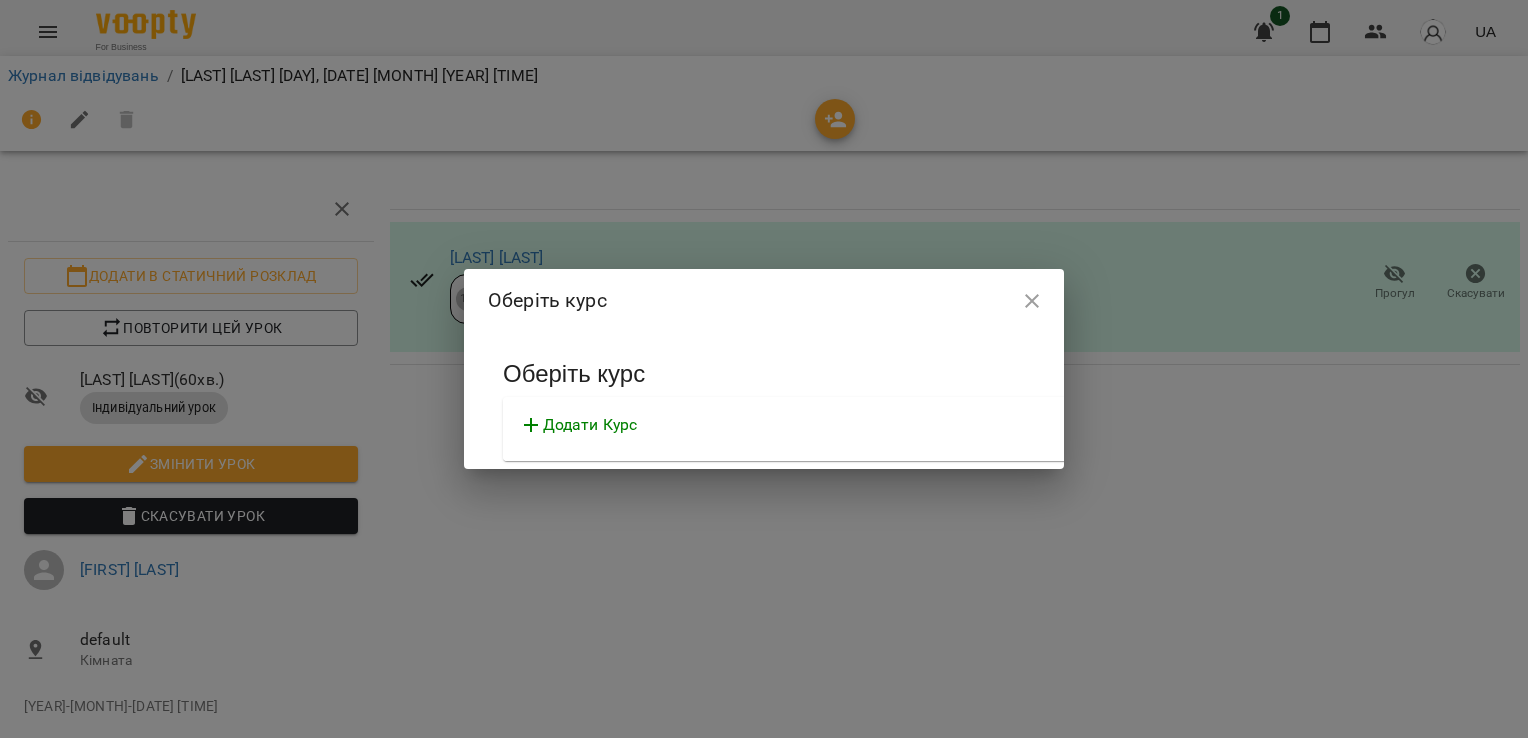 click 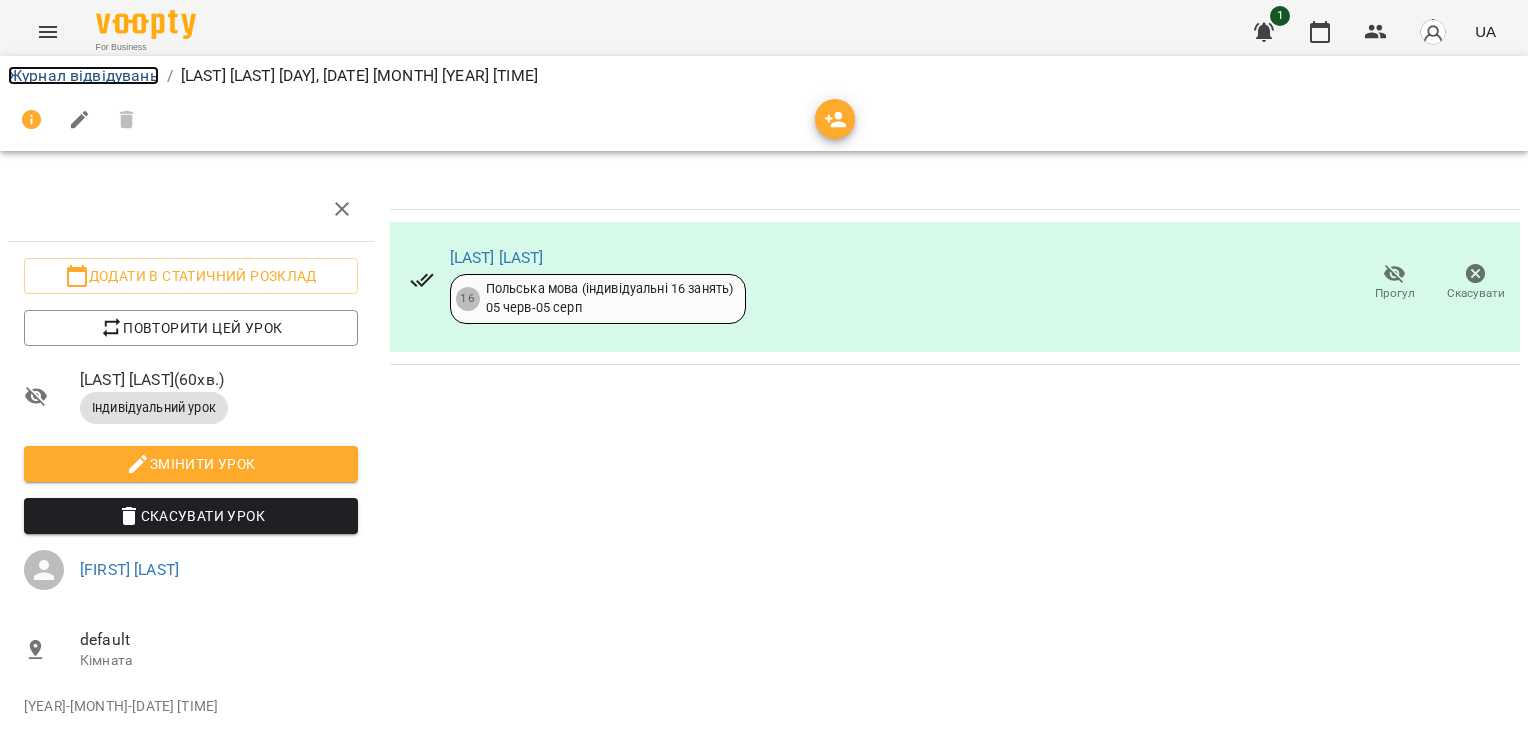 click on "Журнал відвідувань" at bounding box center (83, 75) 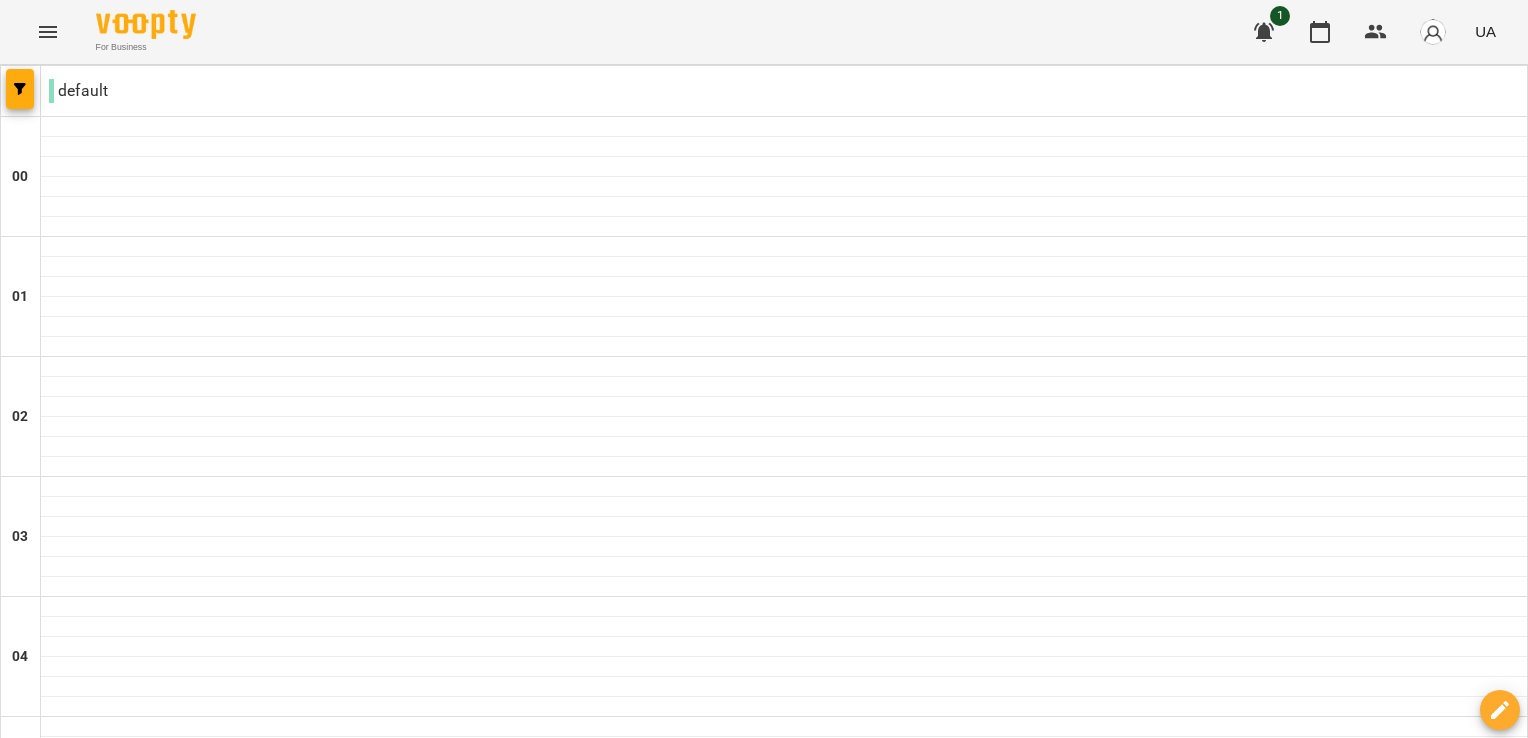 scroll, scrollTop: 200, scrollLeft: 0, axis: vertical 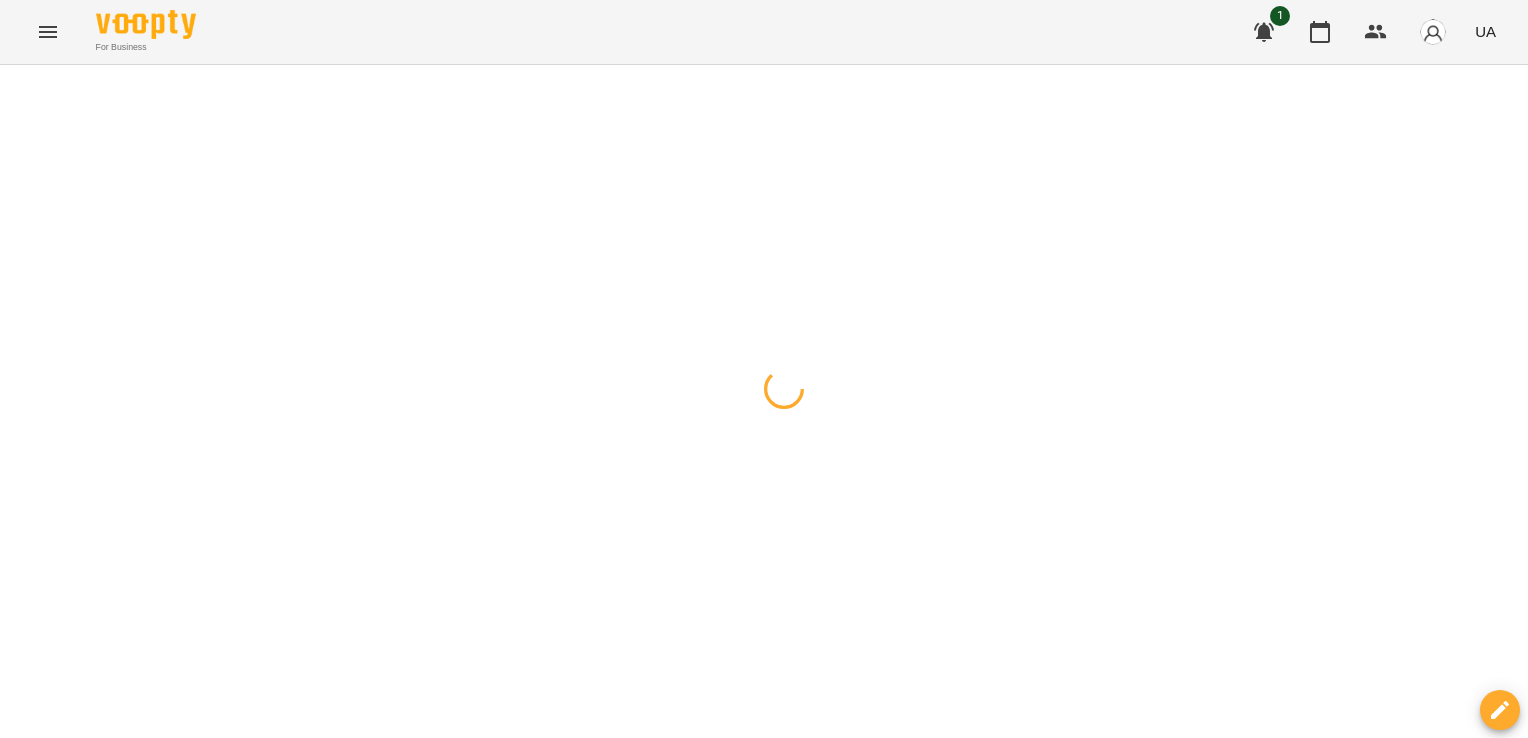click at bounding box center (764, 65) 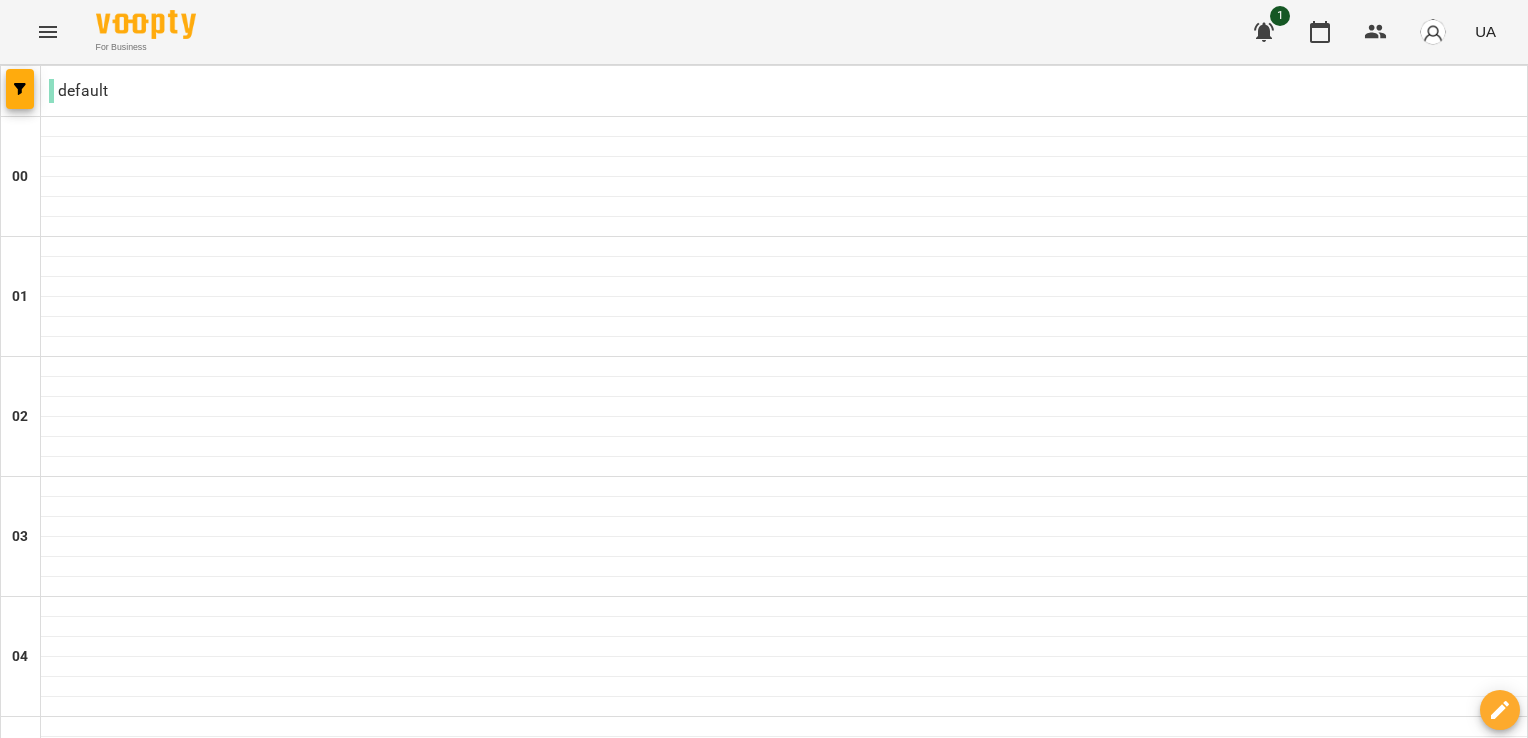 click at bounding box center (863, 3088) 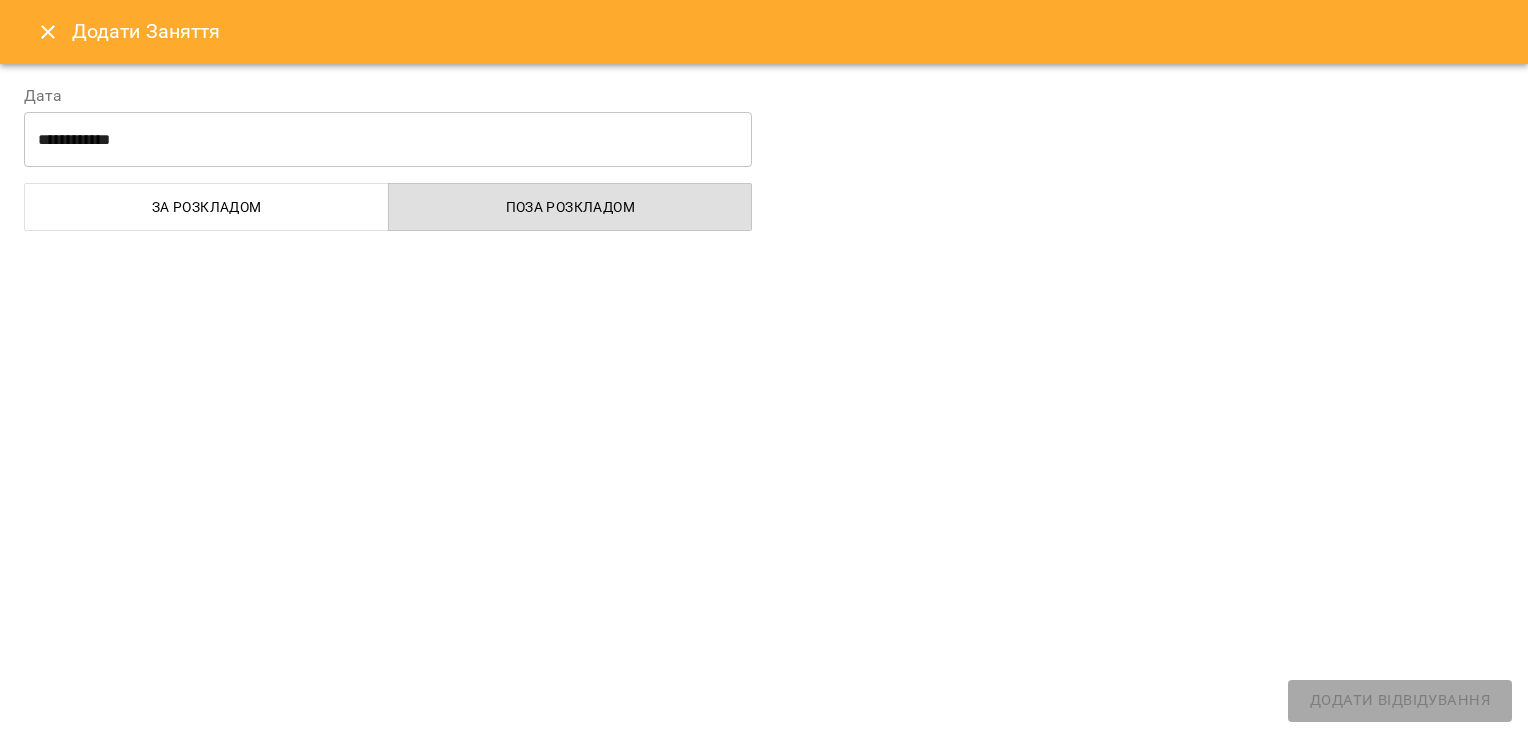 select on "**********" 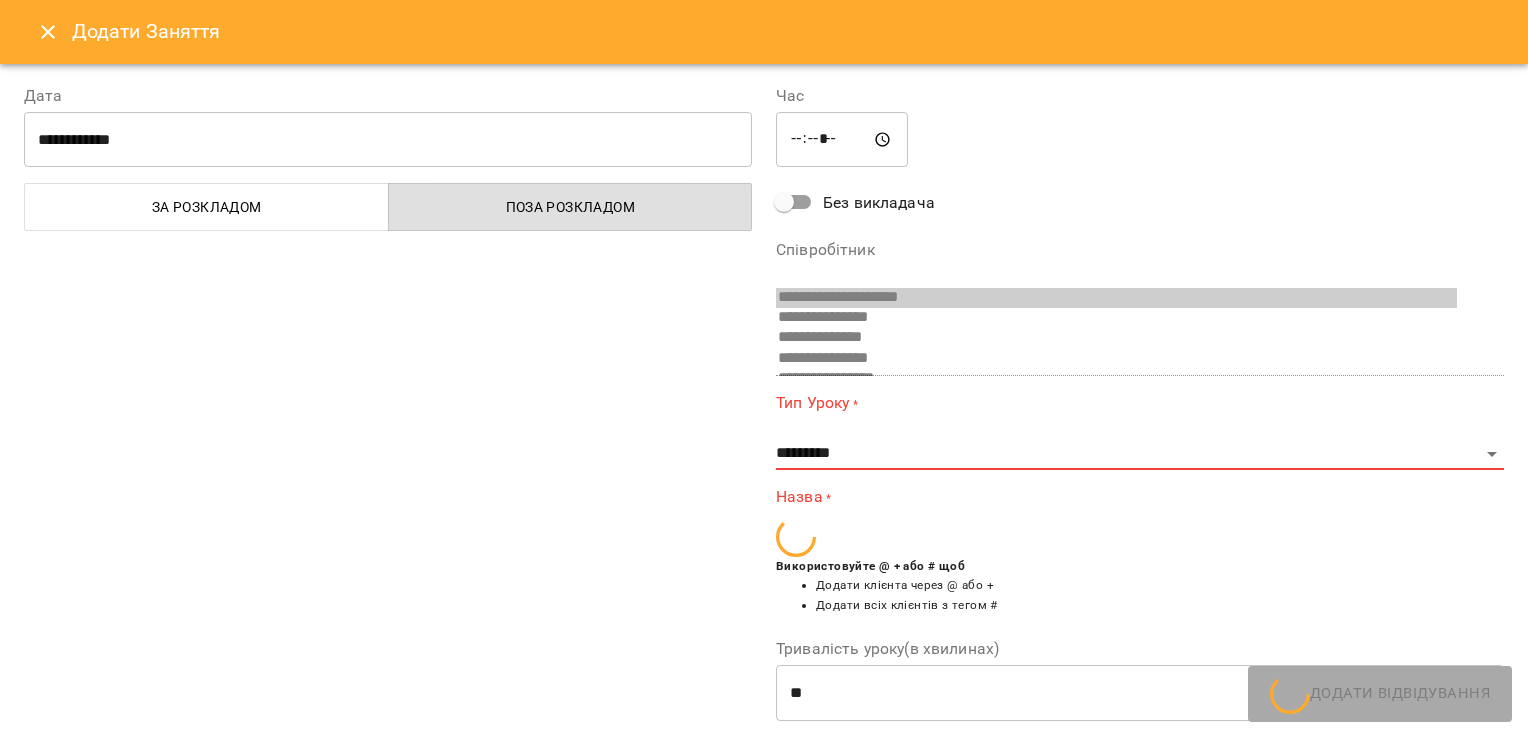 scroll, scrollTop: 53, scrollLeft: 0, axis: vertical 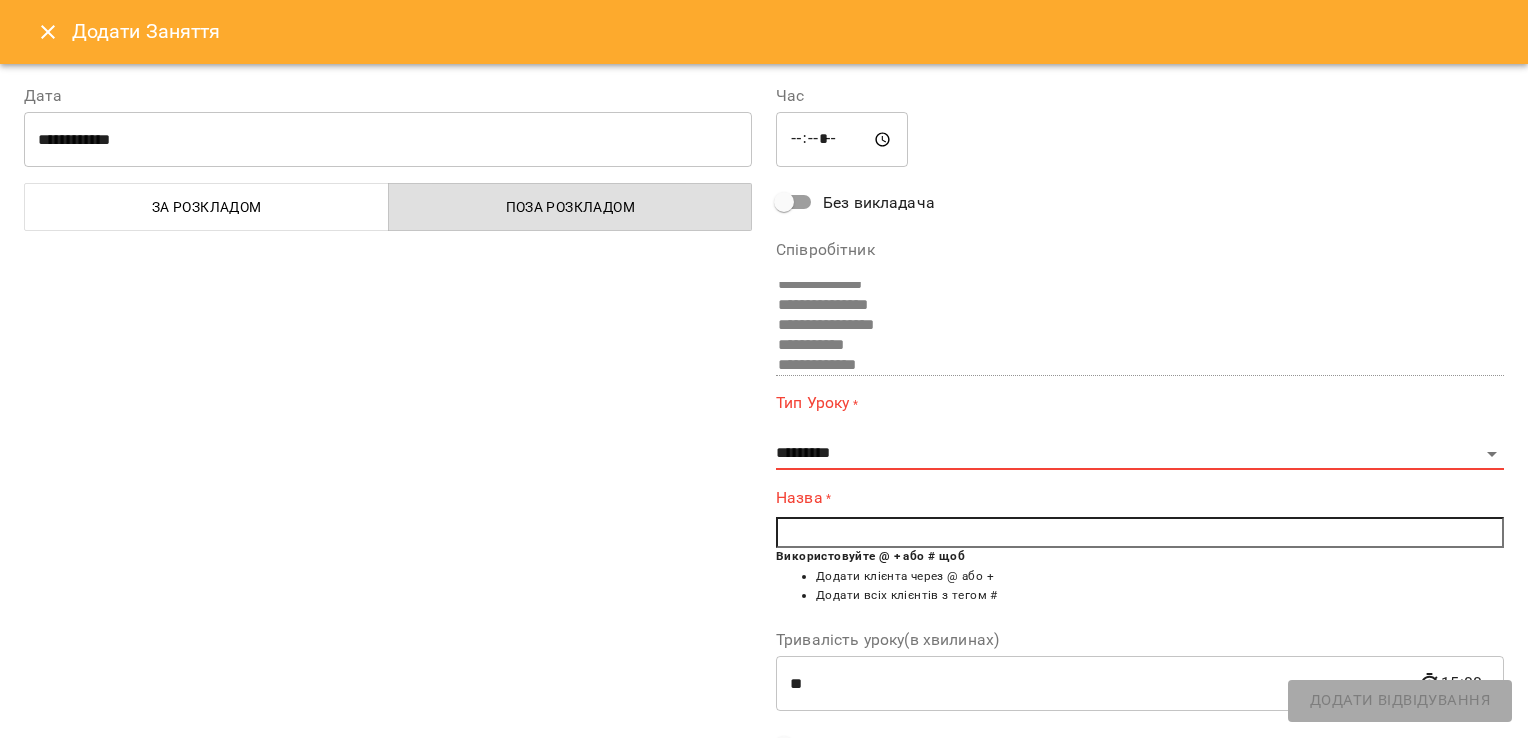 click at bounding box center [1140, 533] 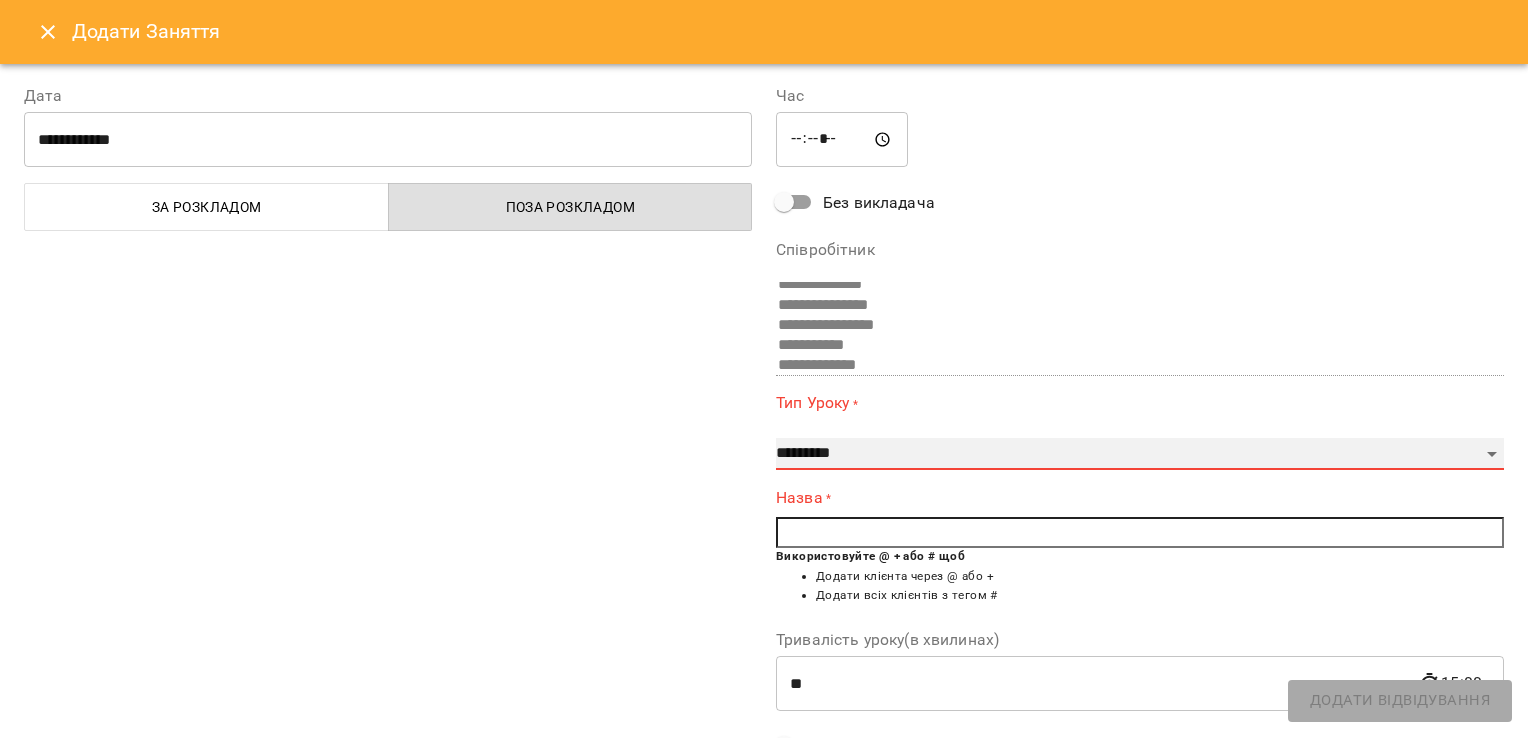 click on "**********" at bounding box center [1140, 454] 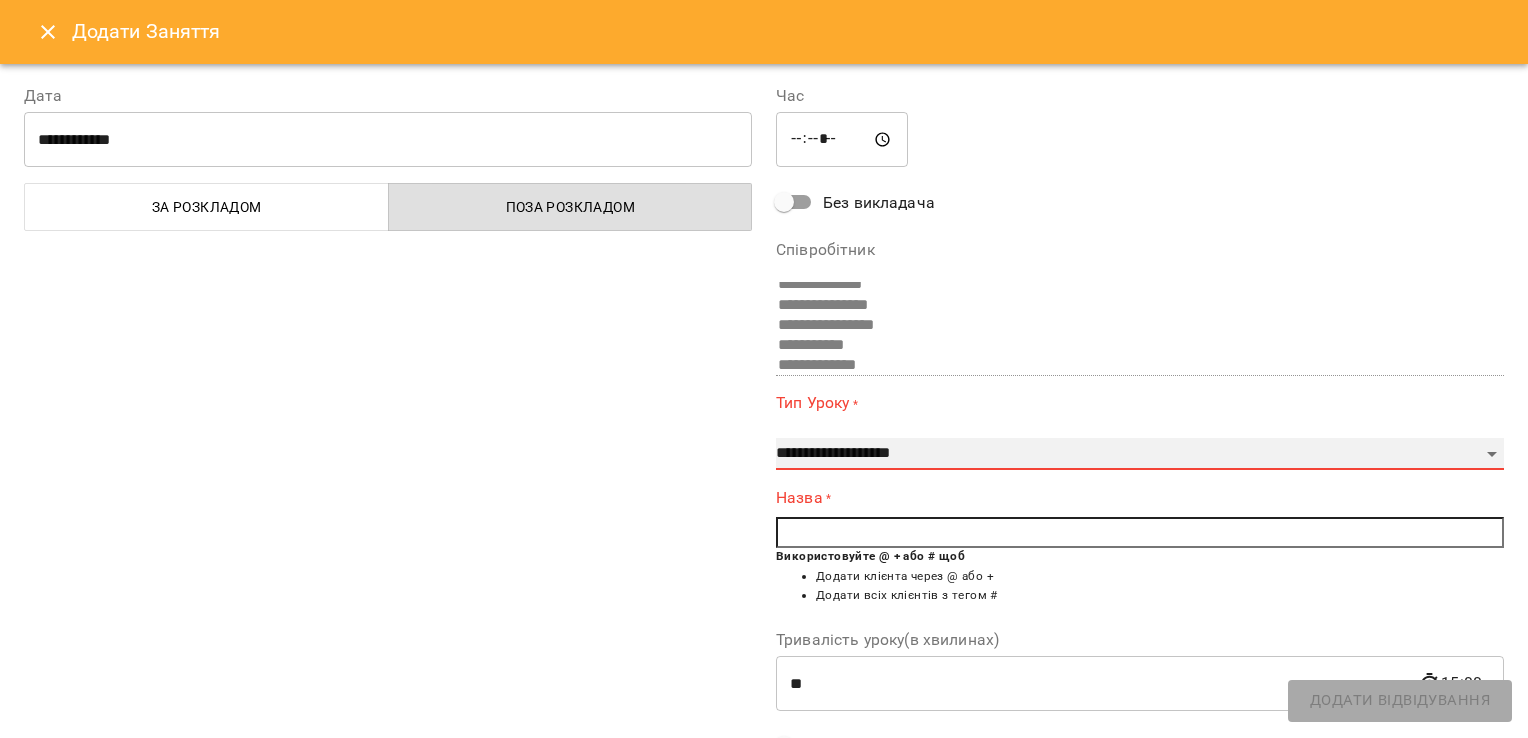 click on "**********" at bounding box center [1140, 454] 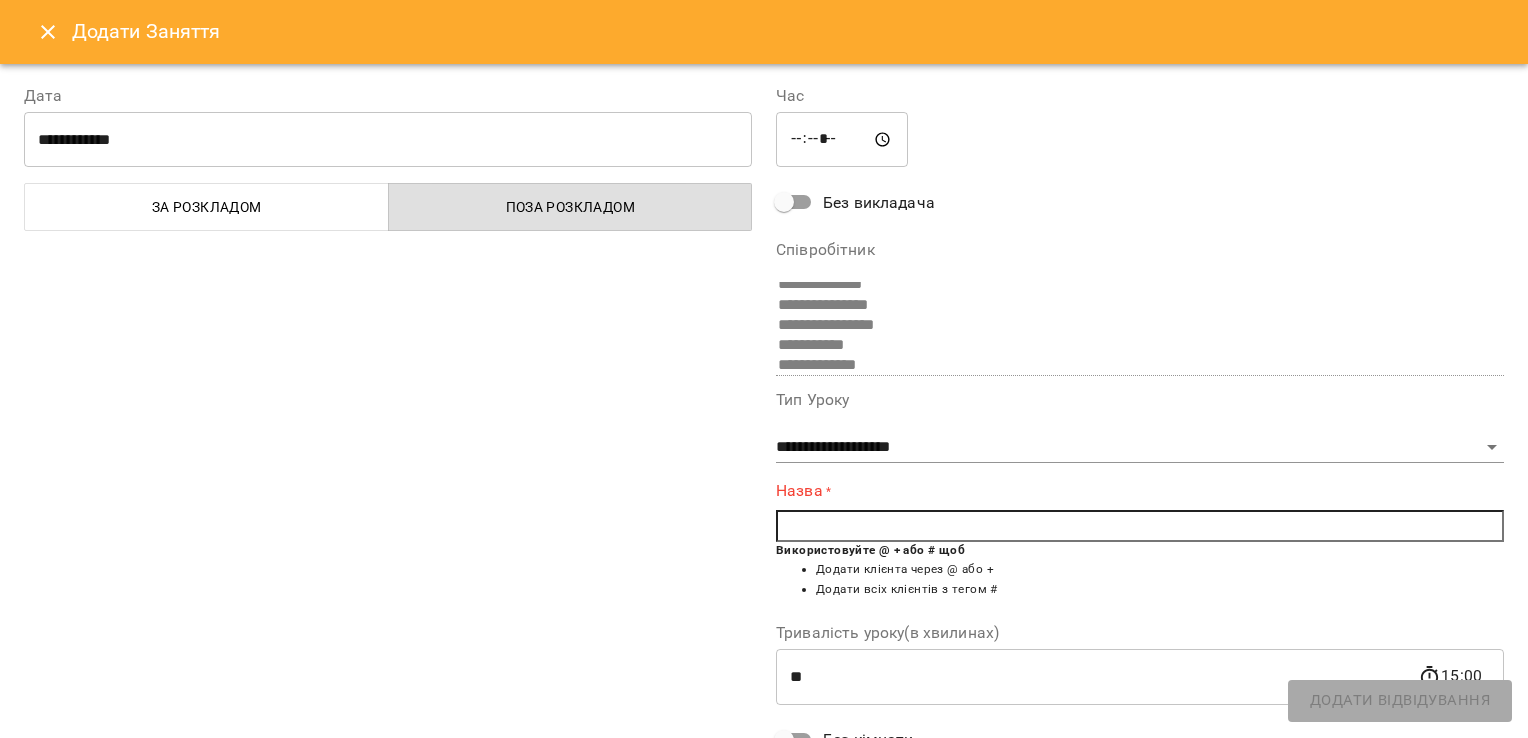 click at bounding box center [1140, 526] 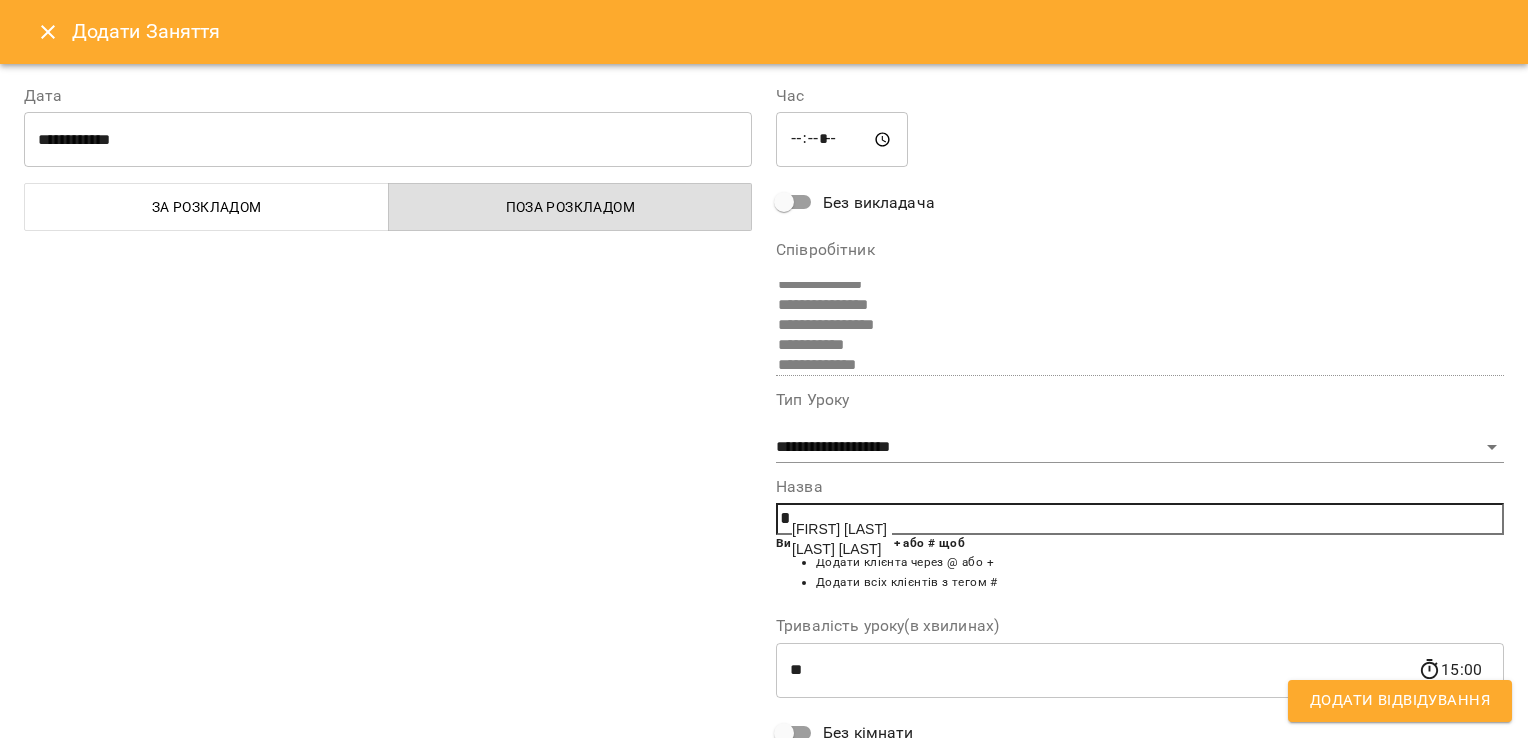 click on "[LAST] [LAST]" at bounding box center (836, 549) 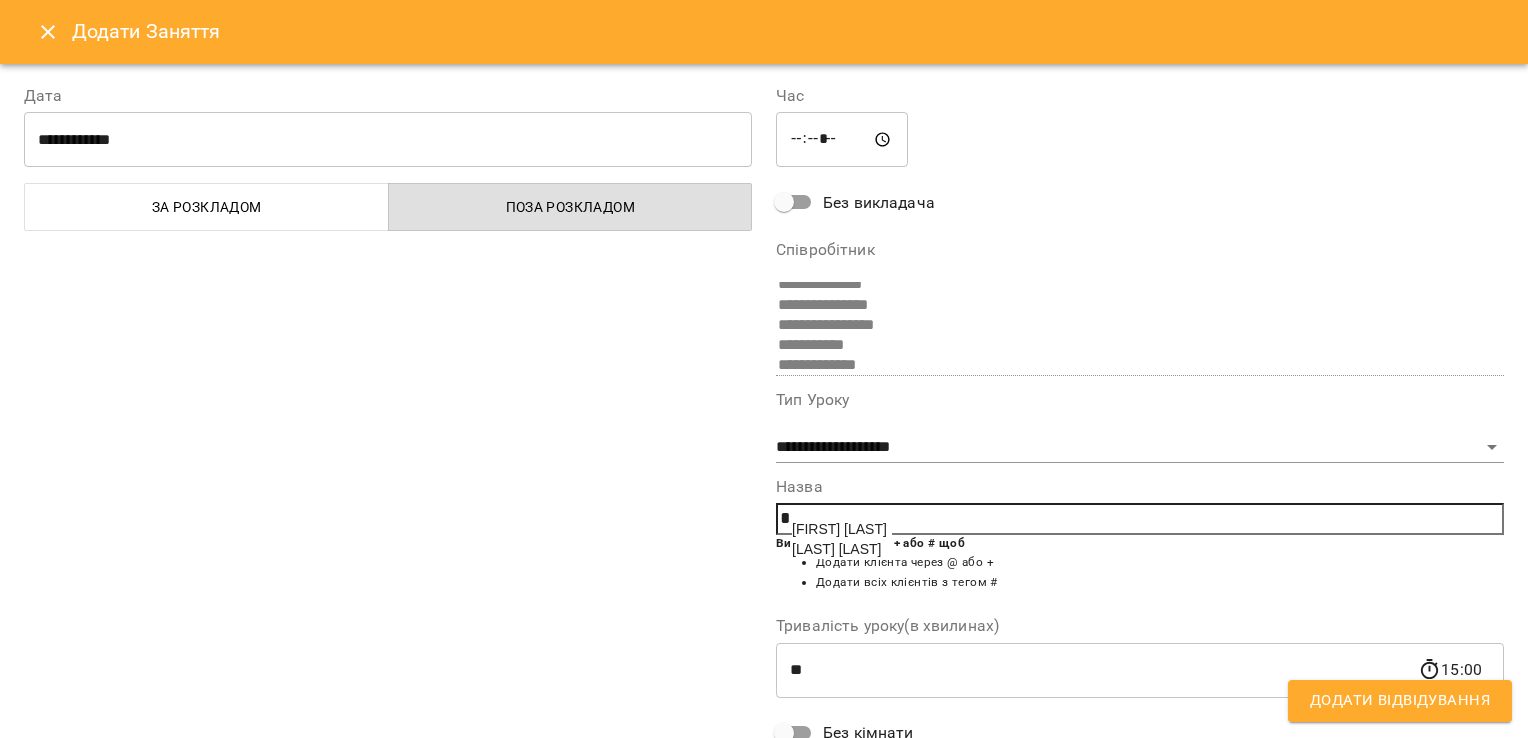 type on "**********" 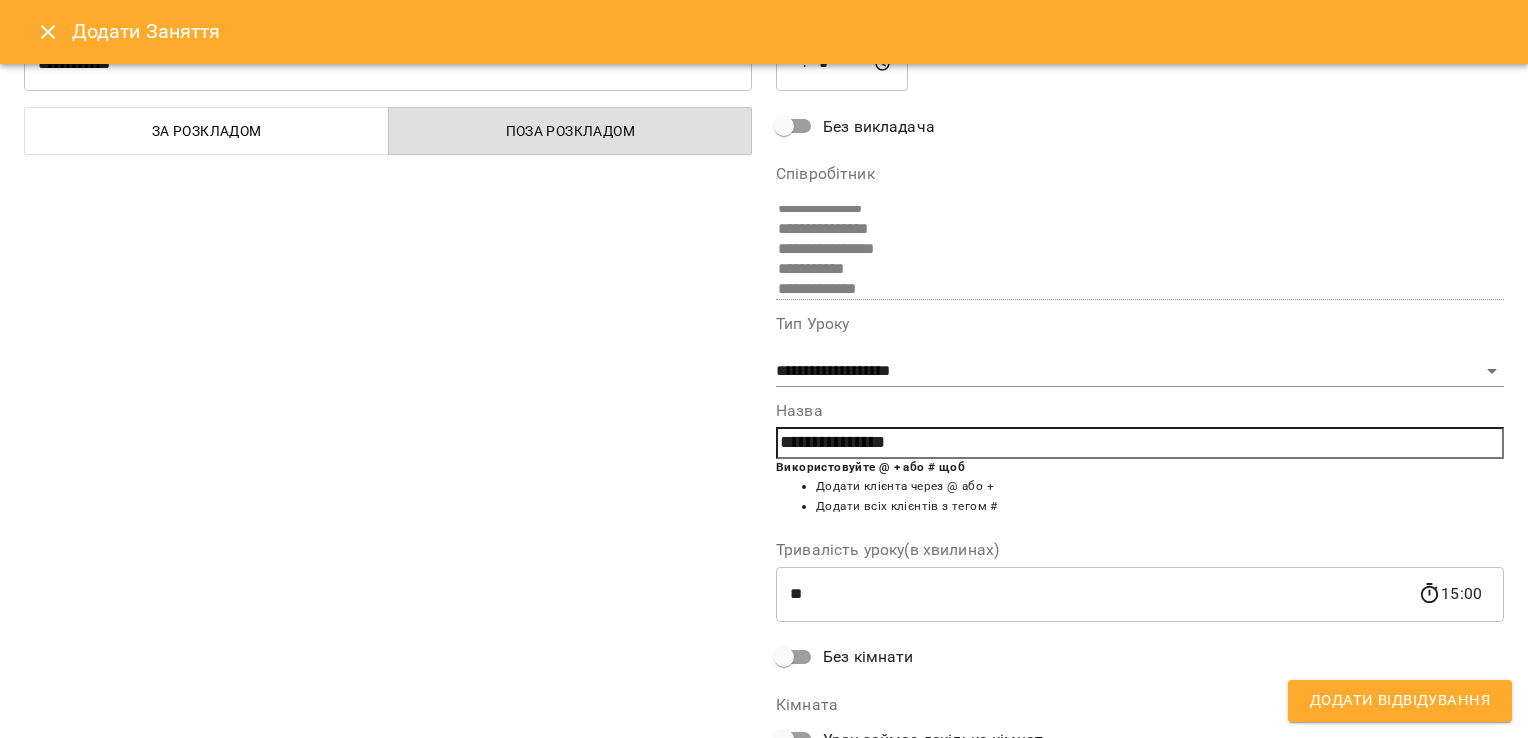 scroll, scrollTop: 216, scrollLeft: 0, axis: vertical 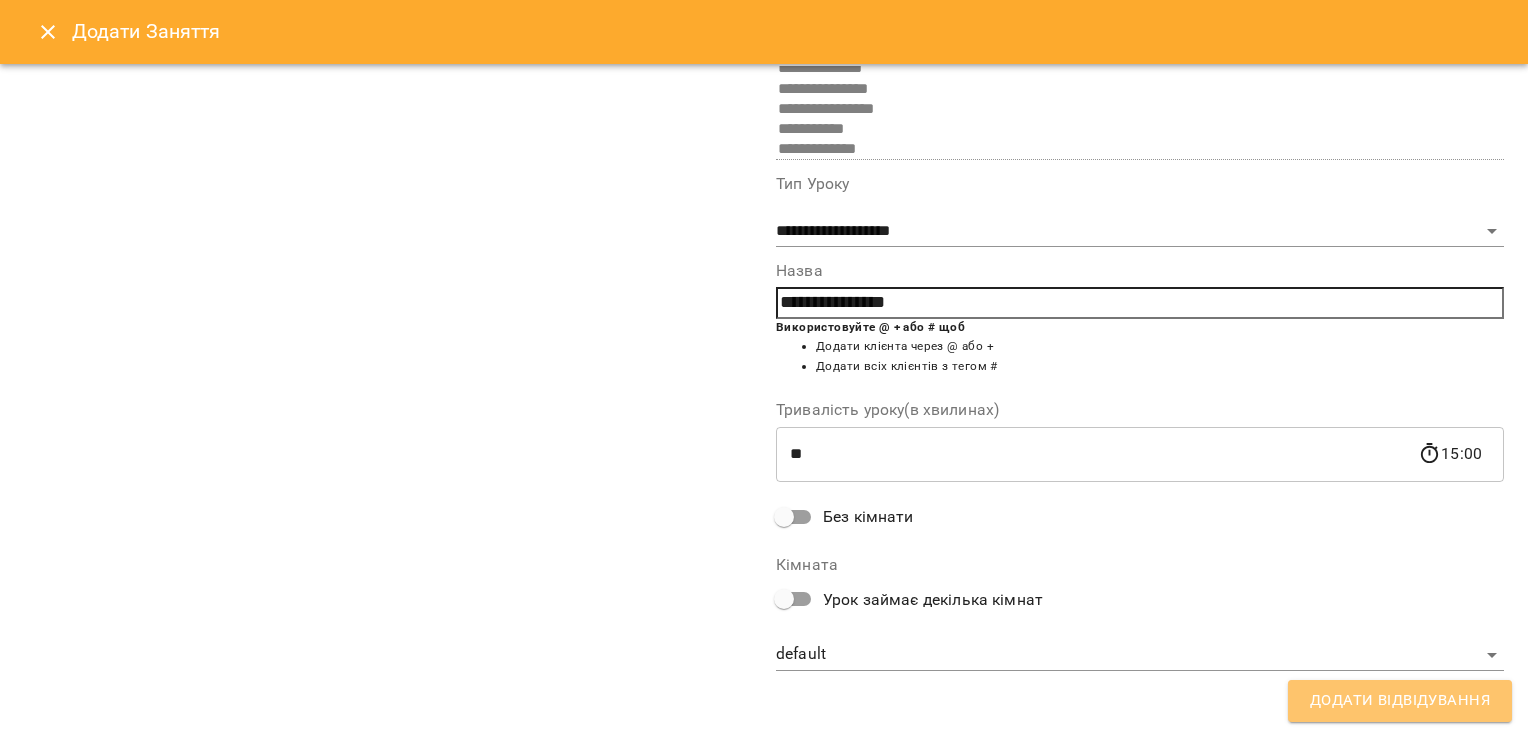 click on "Додати Відвідування" at bounding box center (1400, 701) 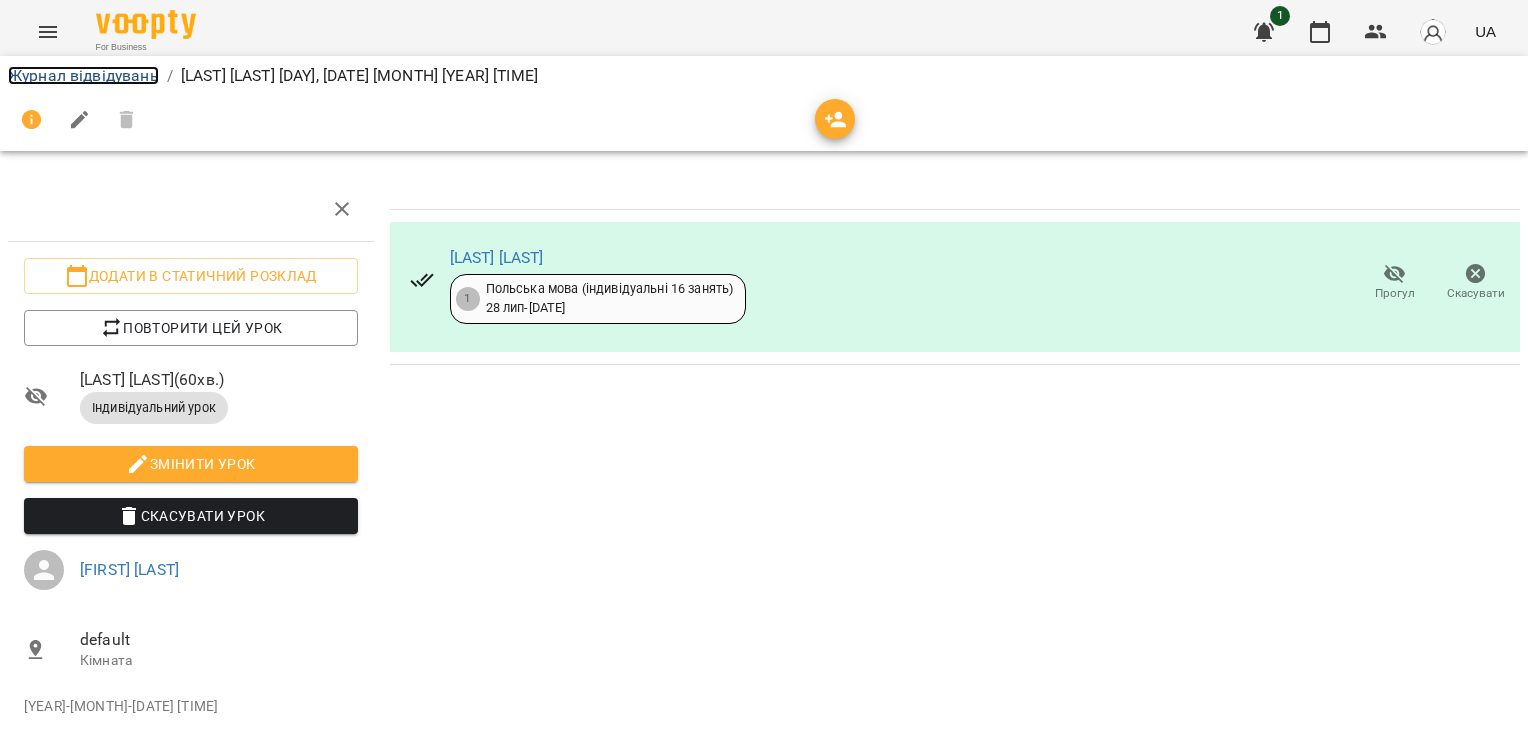 click on "Журнал відвідувань" at bounding box center (83, 75) 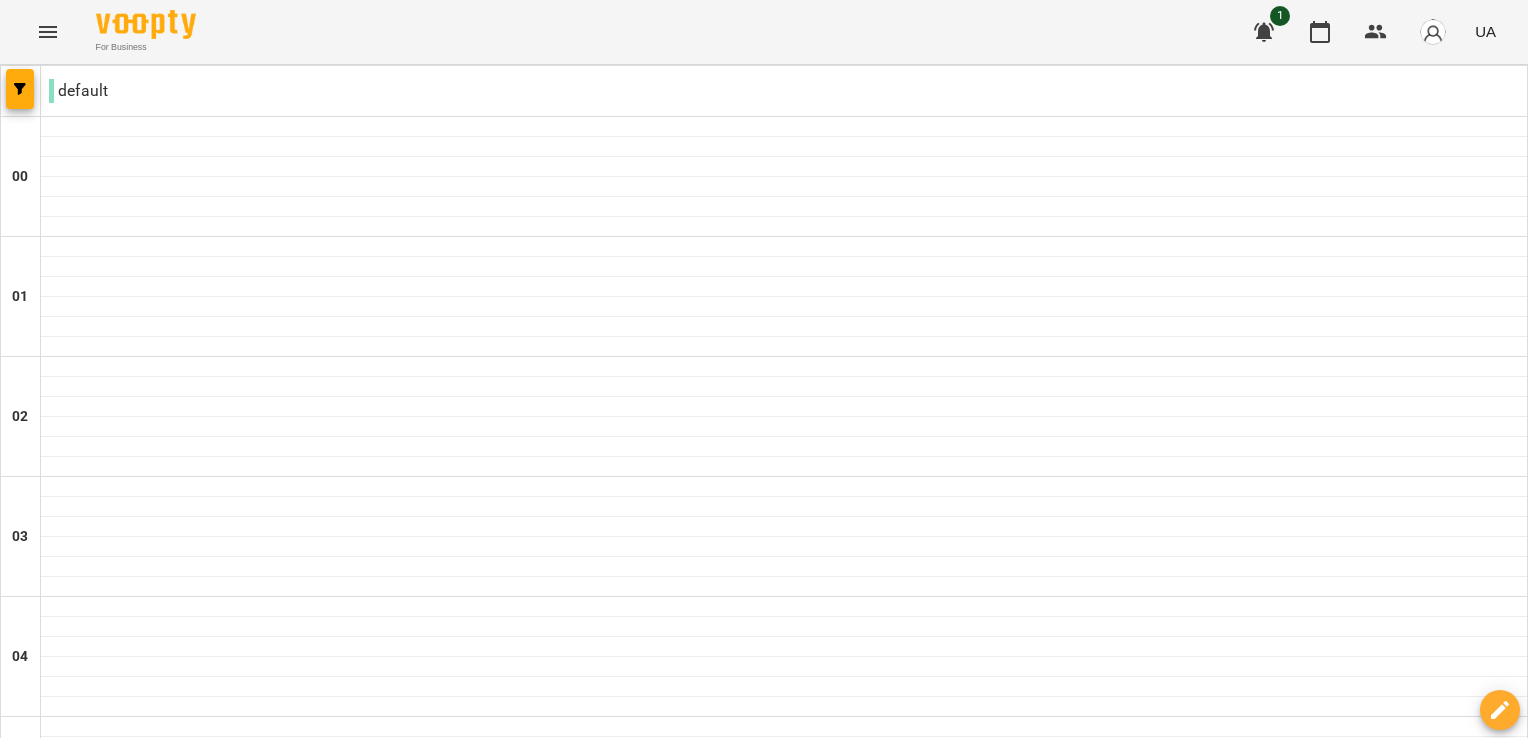 scroll, scrollTop: 1500, scrollLeft: 0, axis: vertical 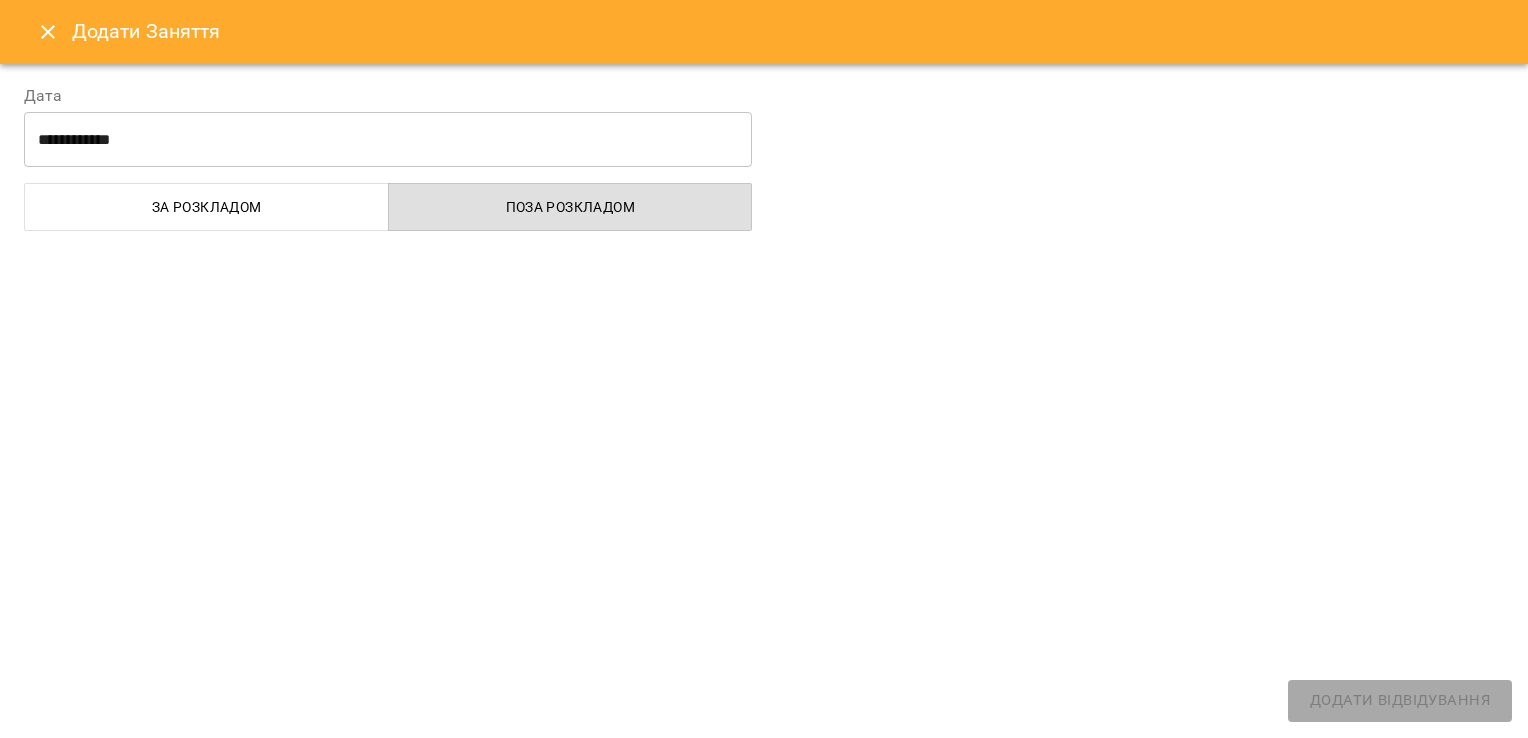 select on "**********" 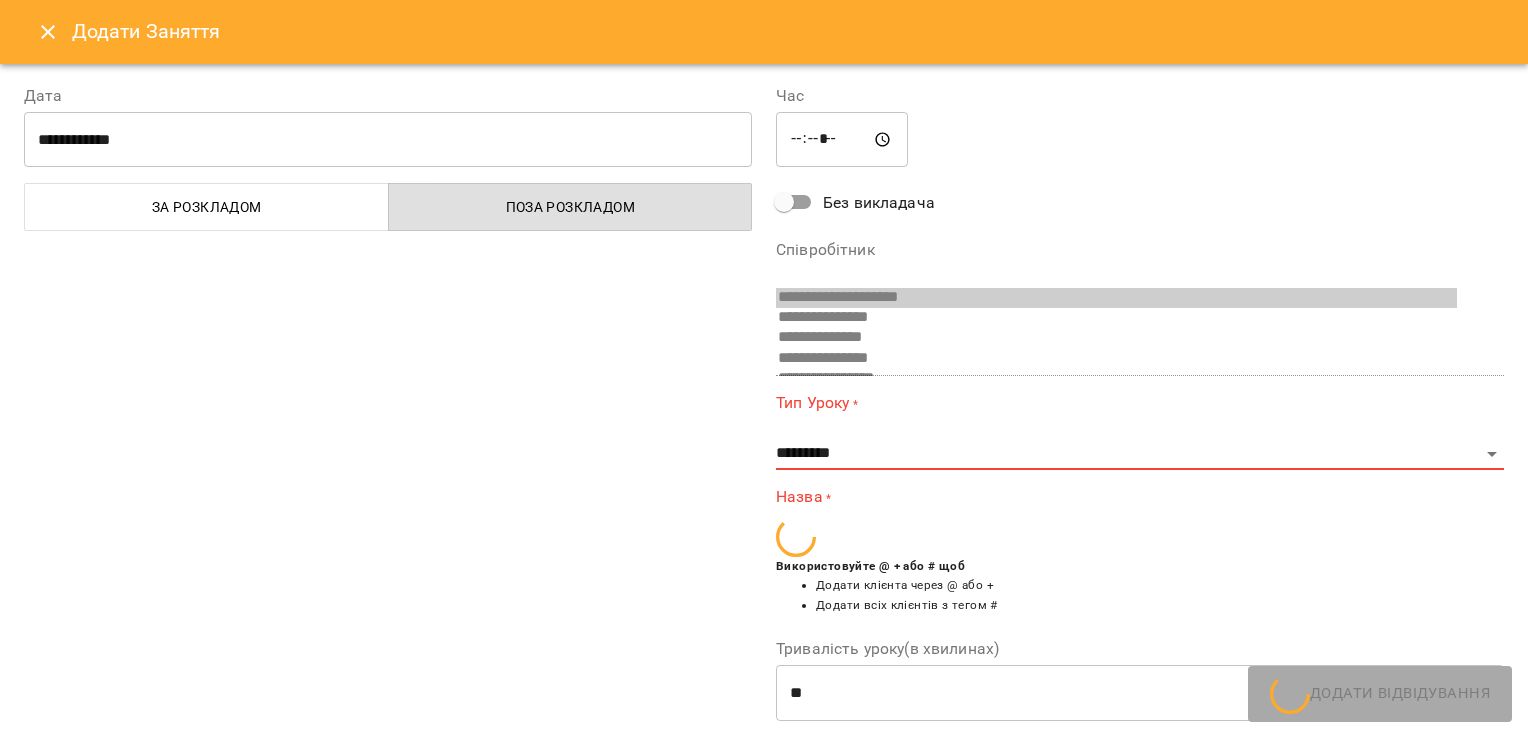 scroll, scrollTop: 53, scrollLeft: 0, axis: vertical 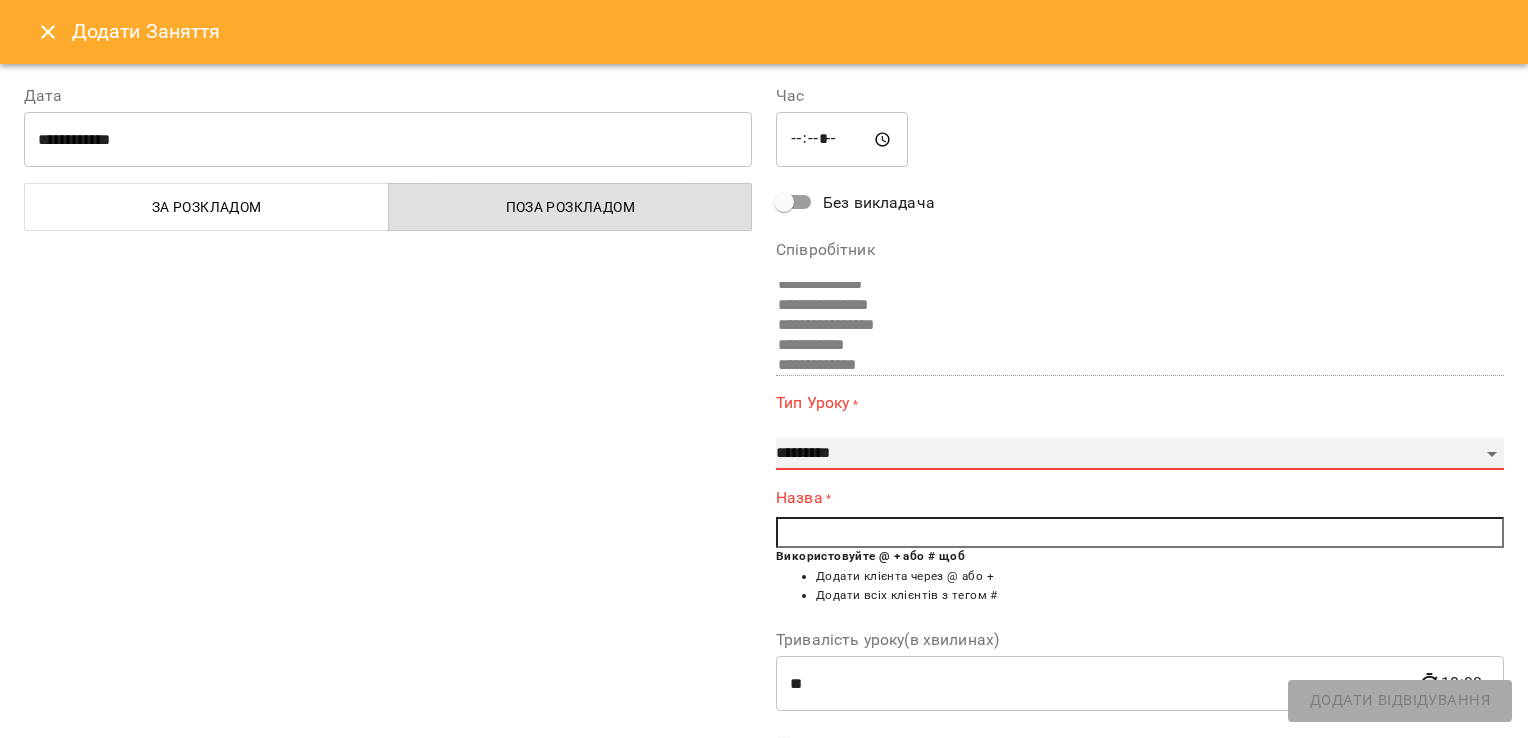 click on "**********" at bounding box center (1140, 454) 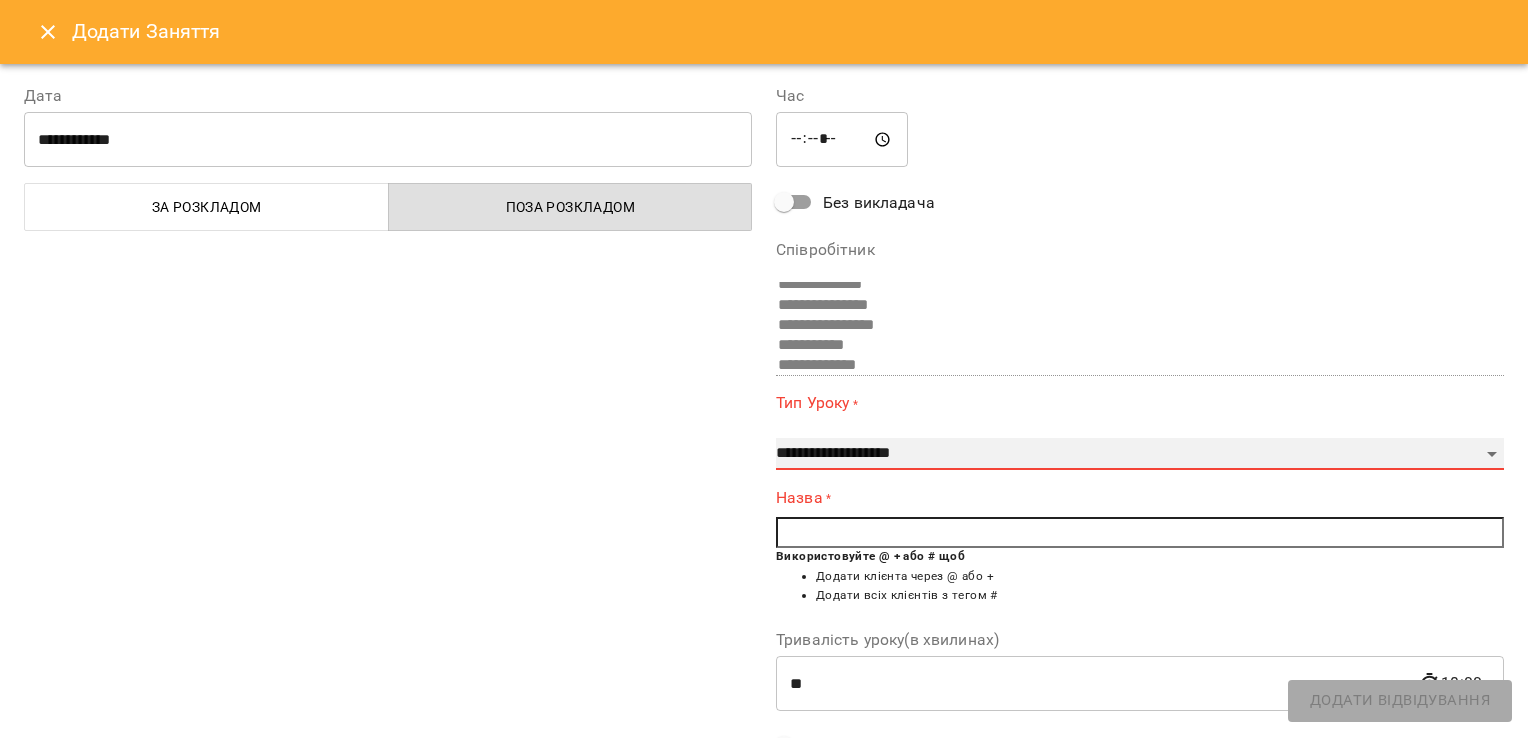 click on "**********" at bounding box center [1140, 454] 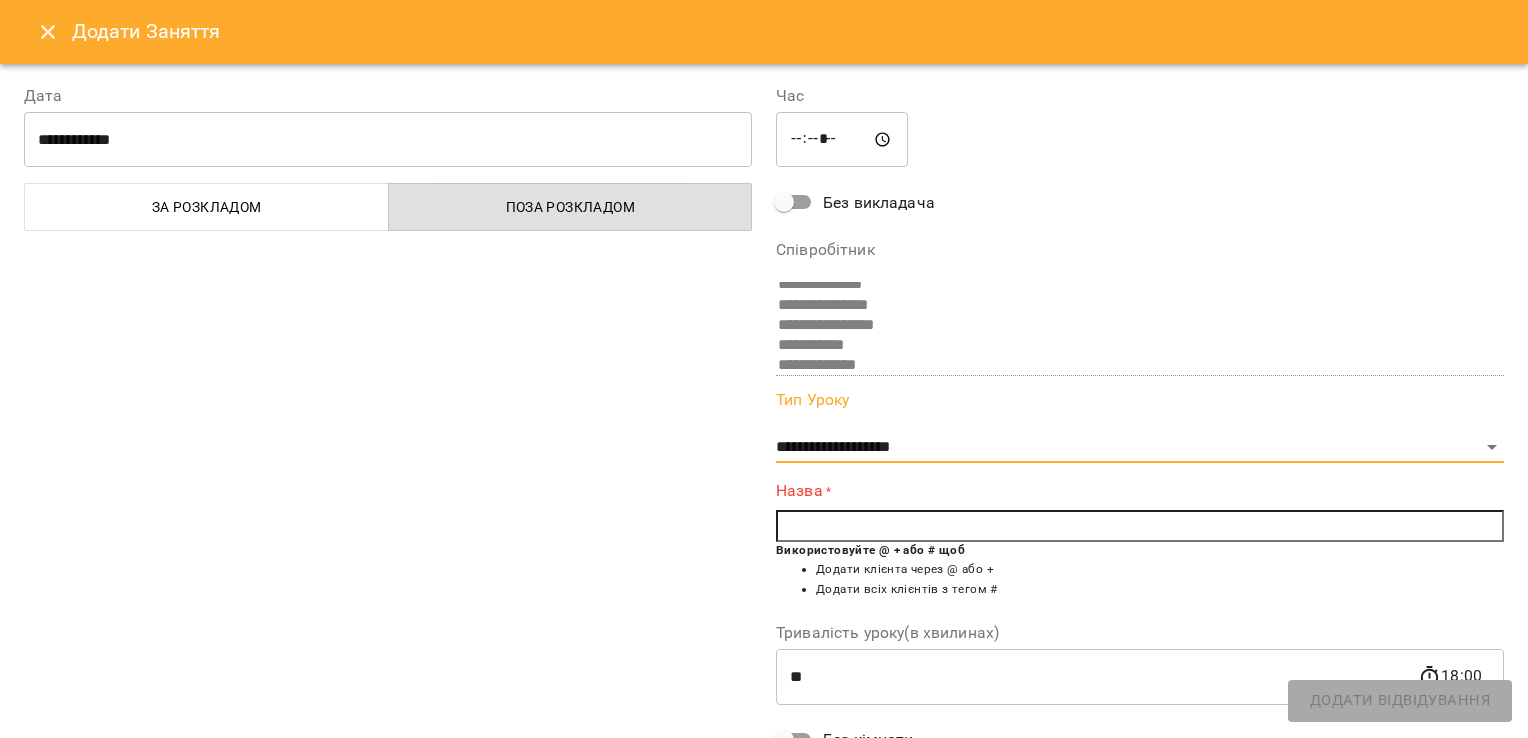 click at bounding box center (1140, 526) 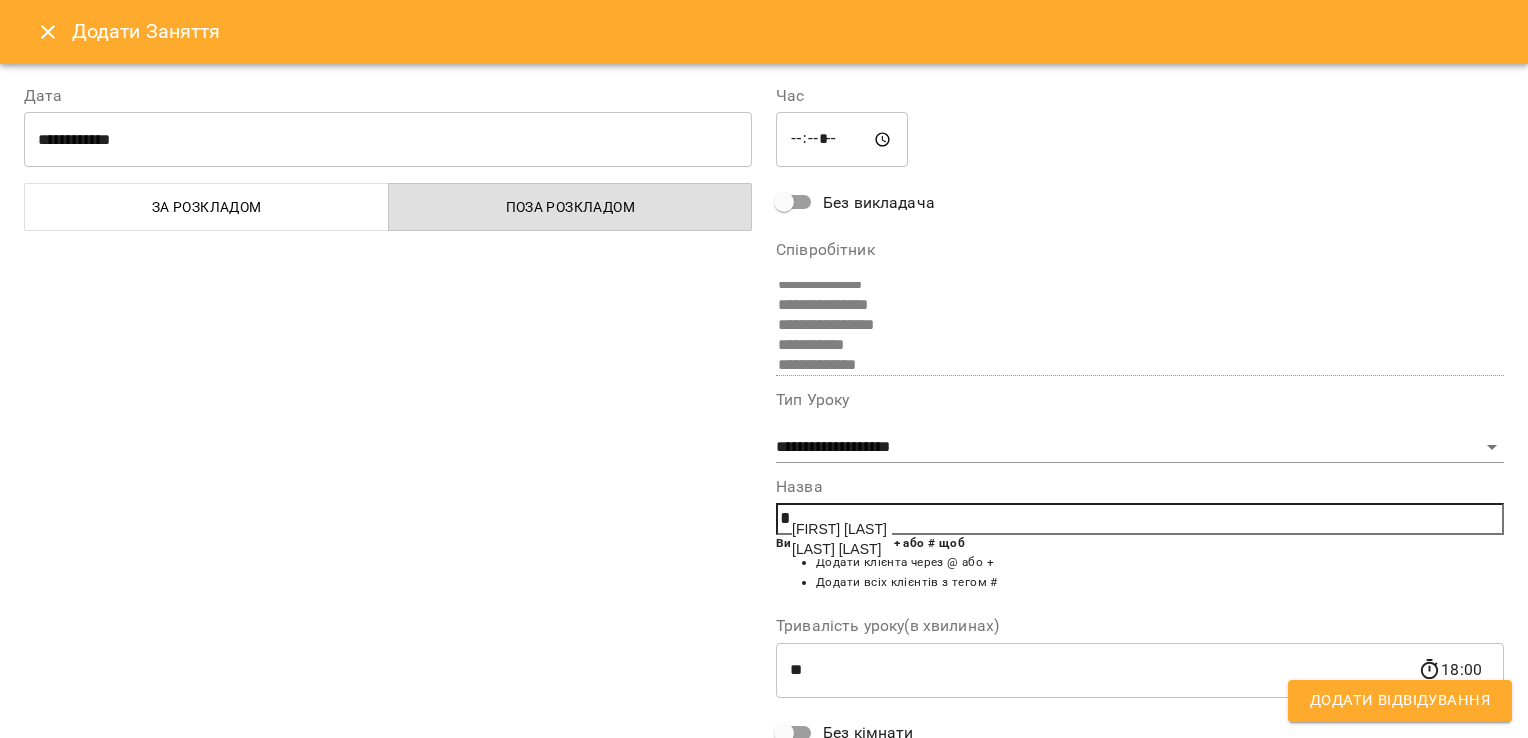 click on "[LAST] [LAST]" at bounding box center (836, 549) 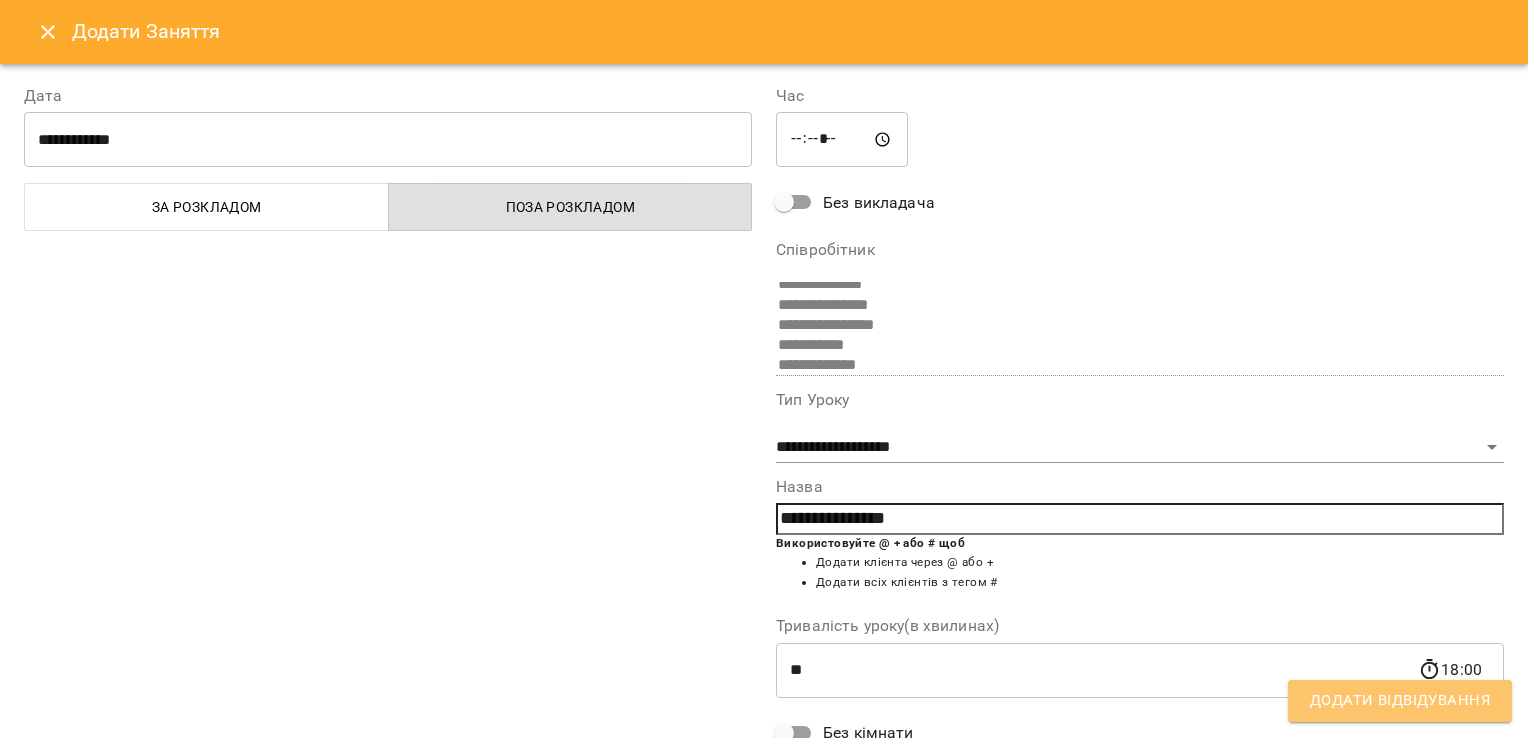 click on "Додати Відвідування" at bounding box center [1400, 701] 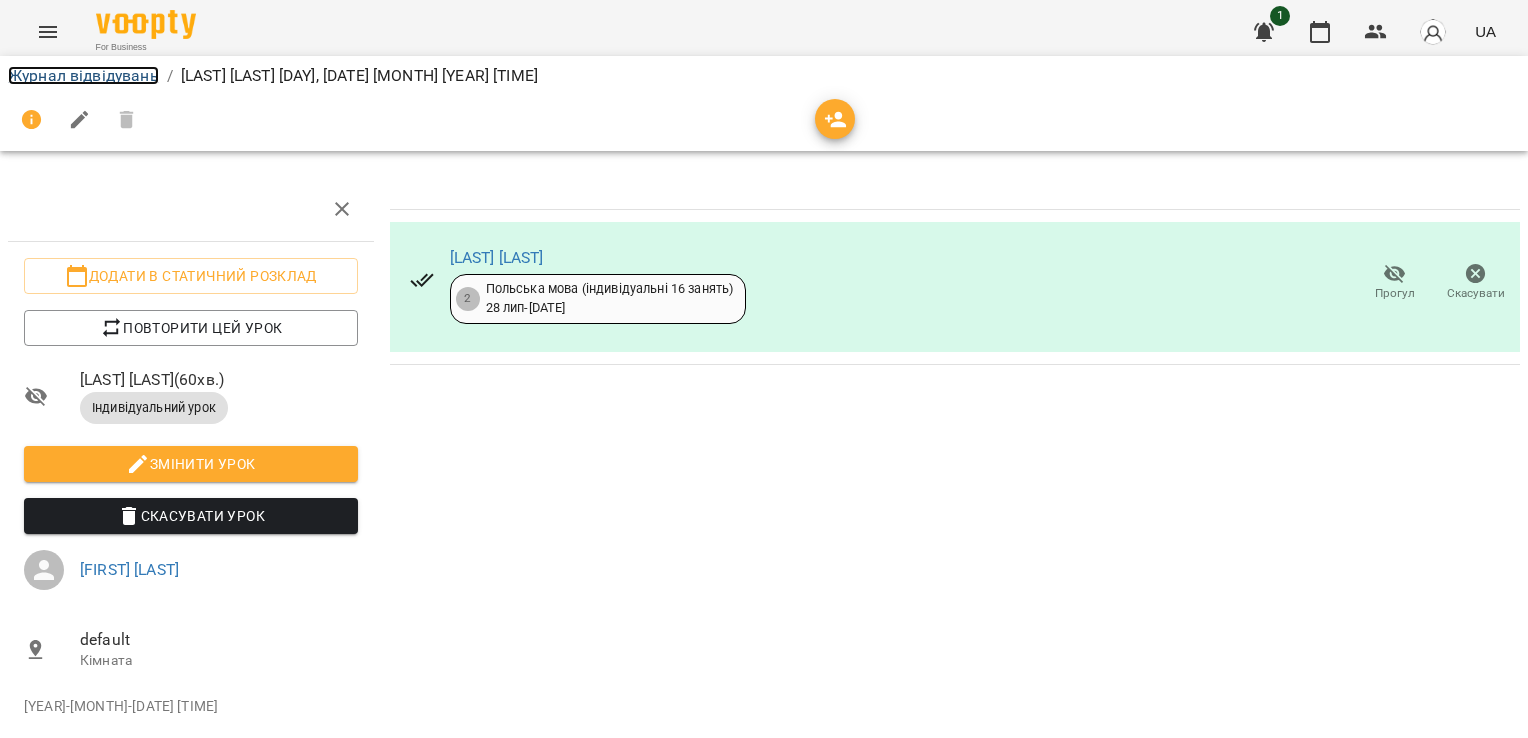 click on "Журнал відвідувань" at bounding box center [83, 75] 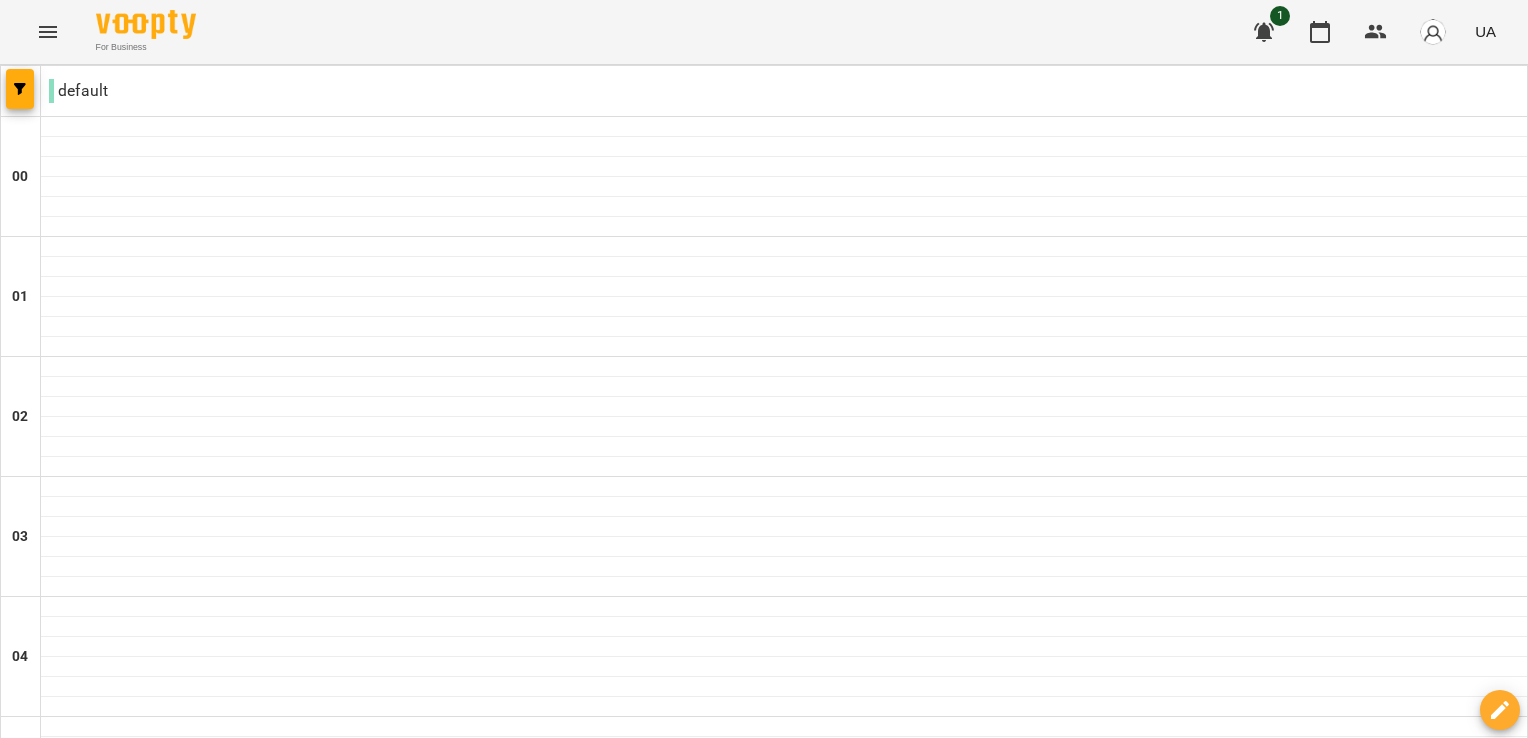 click on "пн 28 лип вт 29 лип ср 30 лип чт 31 лип пт 01 серп сб 02 серп нд 03 серп" at bounding box center [764, 3029] 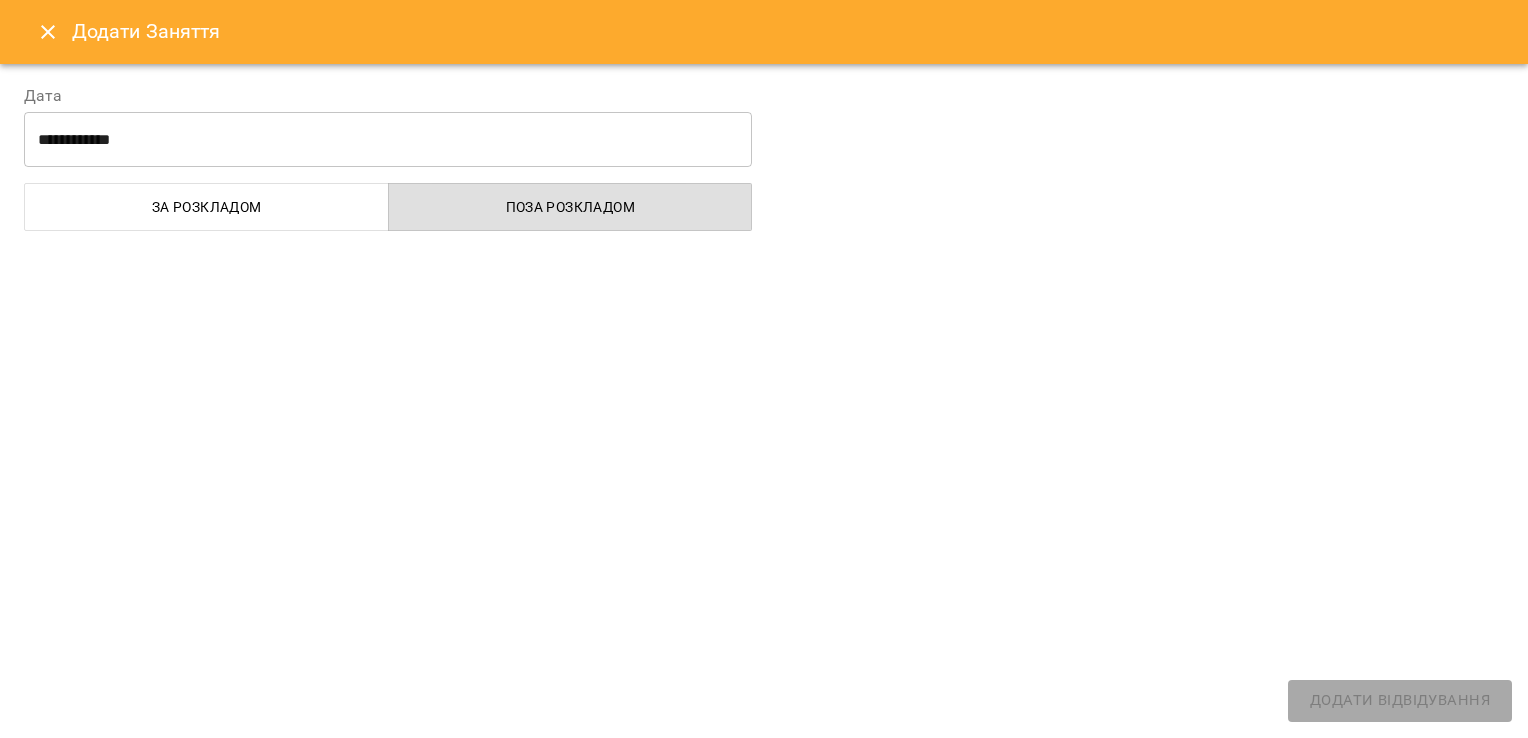 select on "**********" 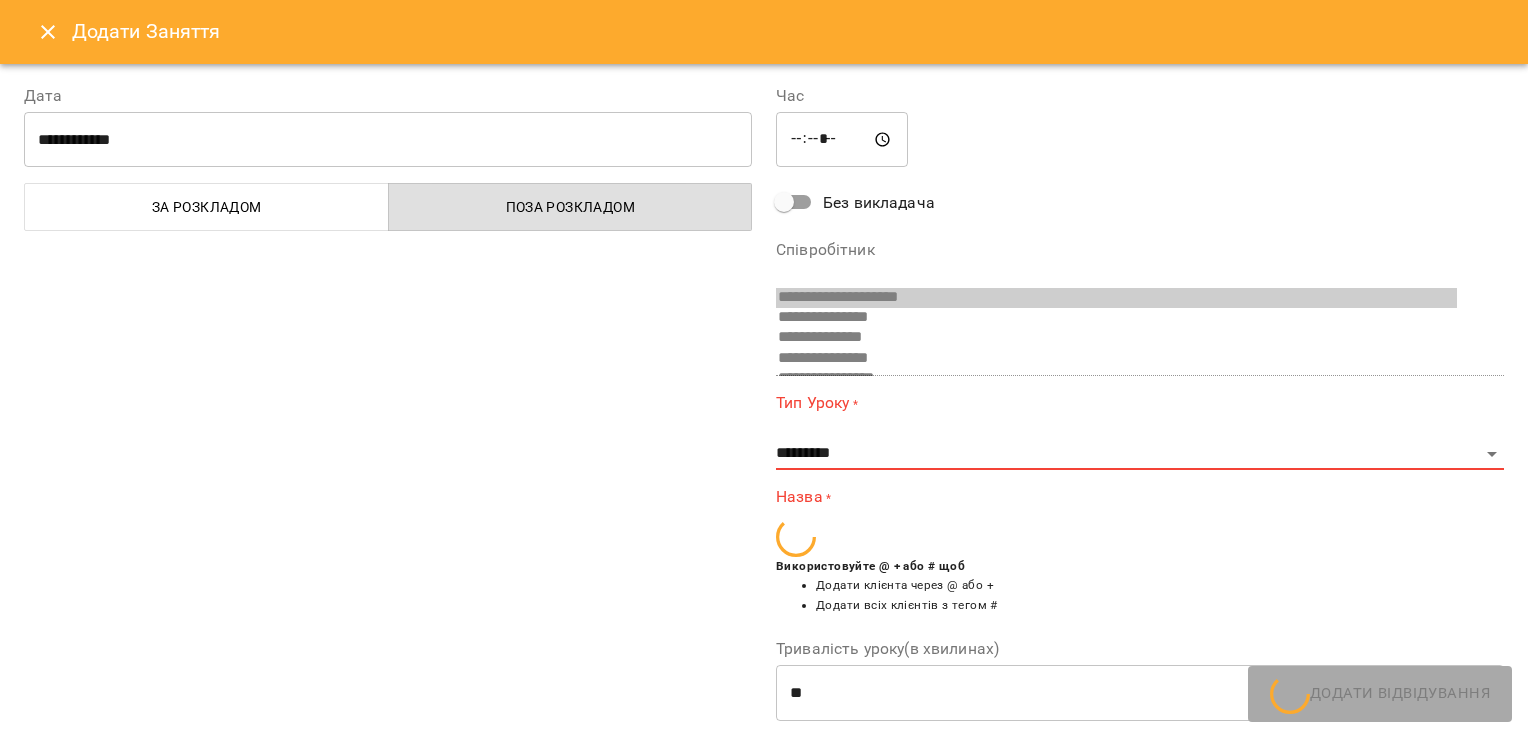 scroll, scrollTop: 53, scrollLeft: 0, axis: vertical 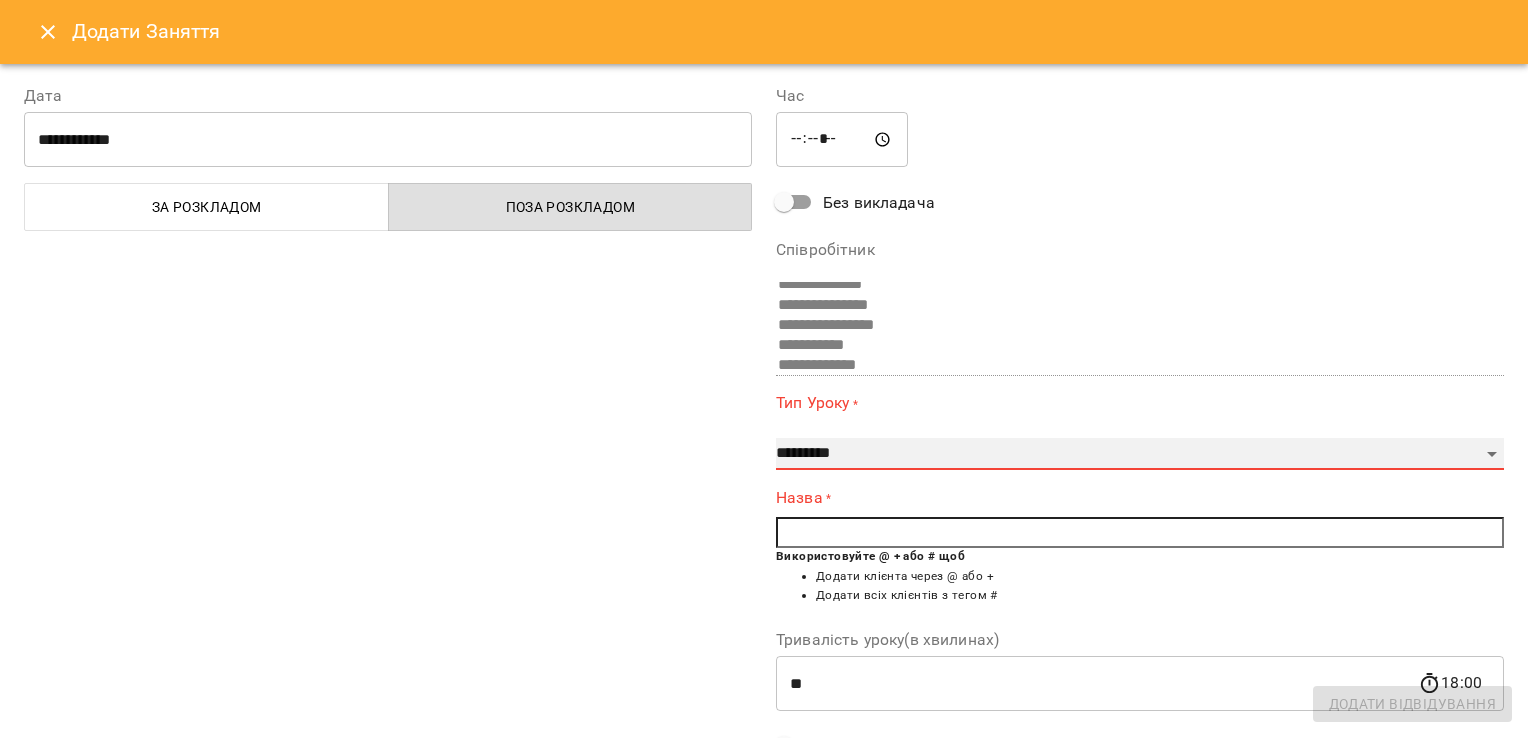 click on "**********" at bounding box center [1140, 454] 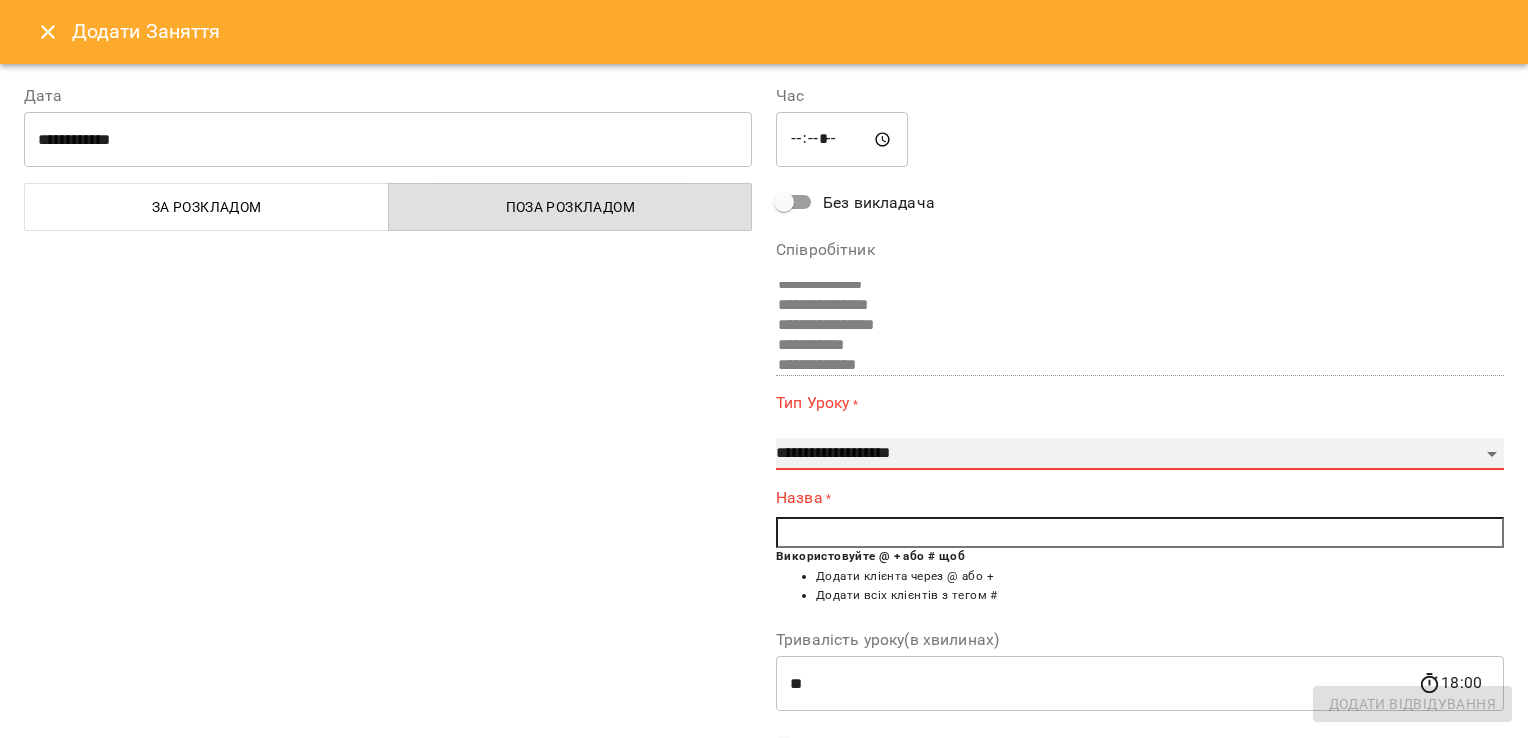 click on "**********" at bounding box center [1140, 454] 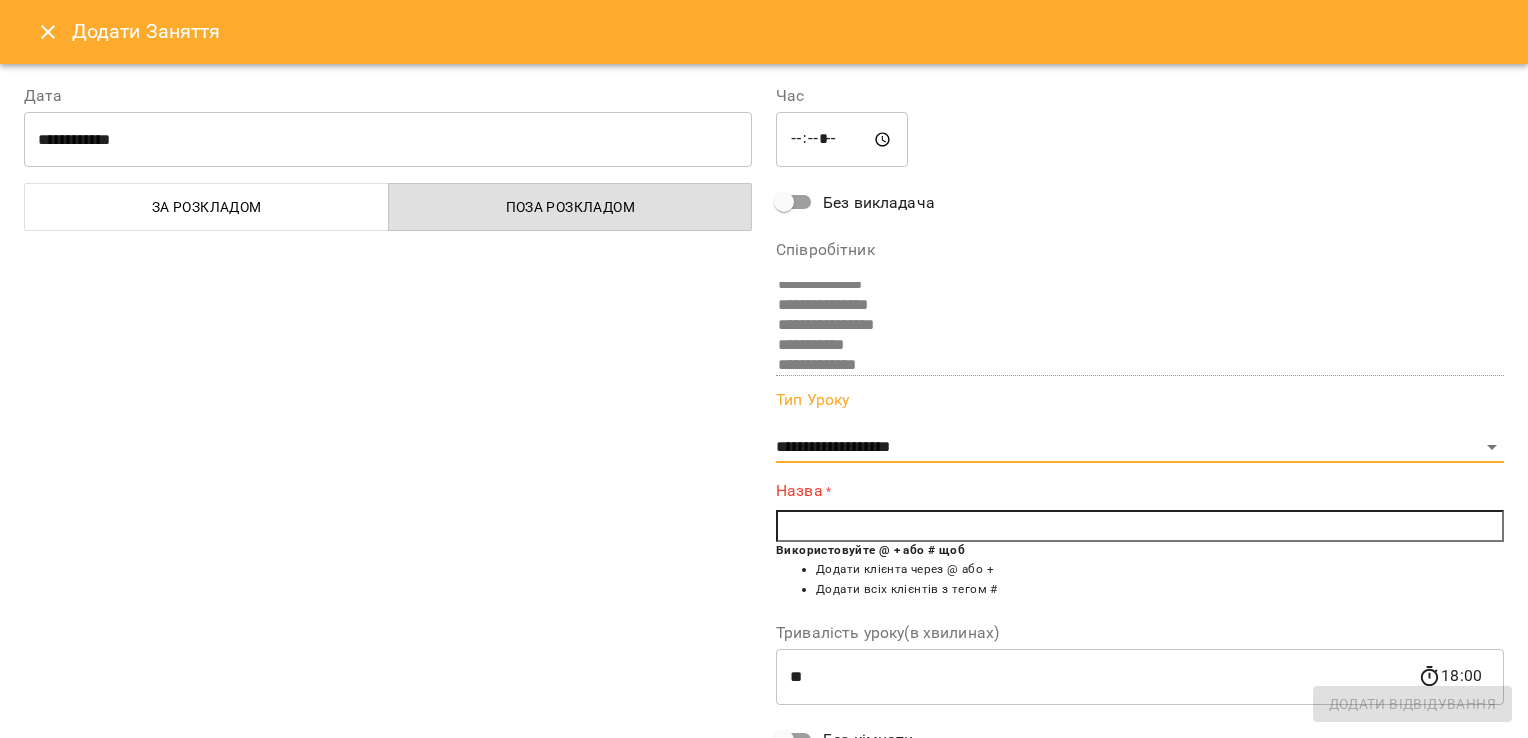 click at bounding box center (1140, 526) 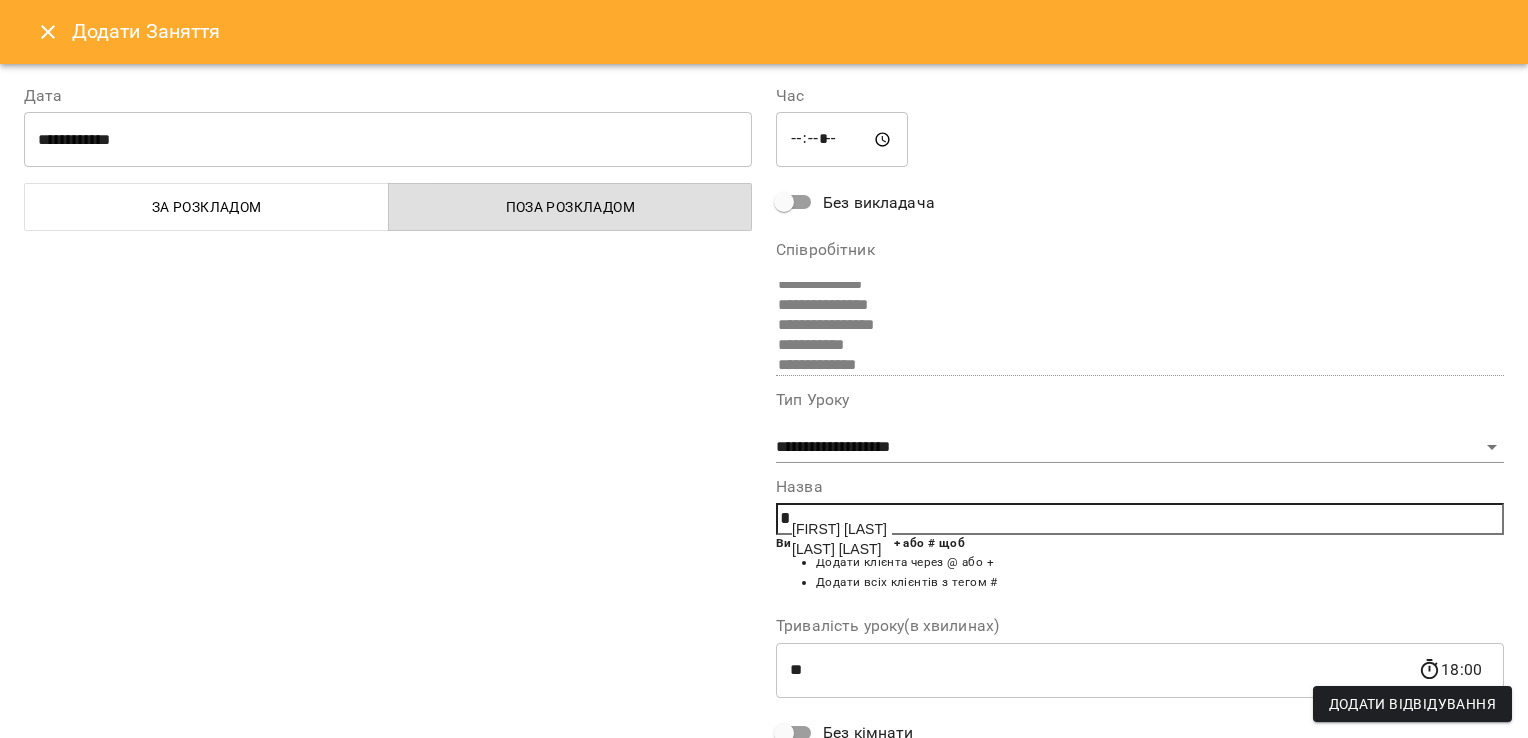click on "[FIRST] [LAST]" at bounding box center [839, 529] 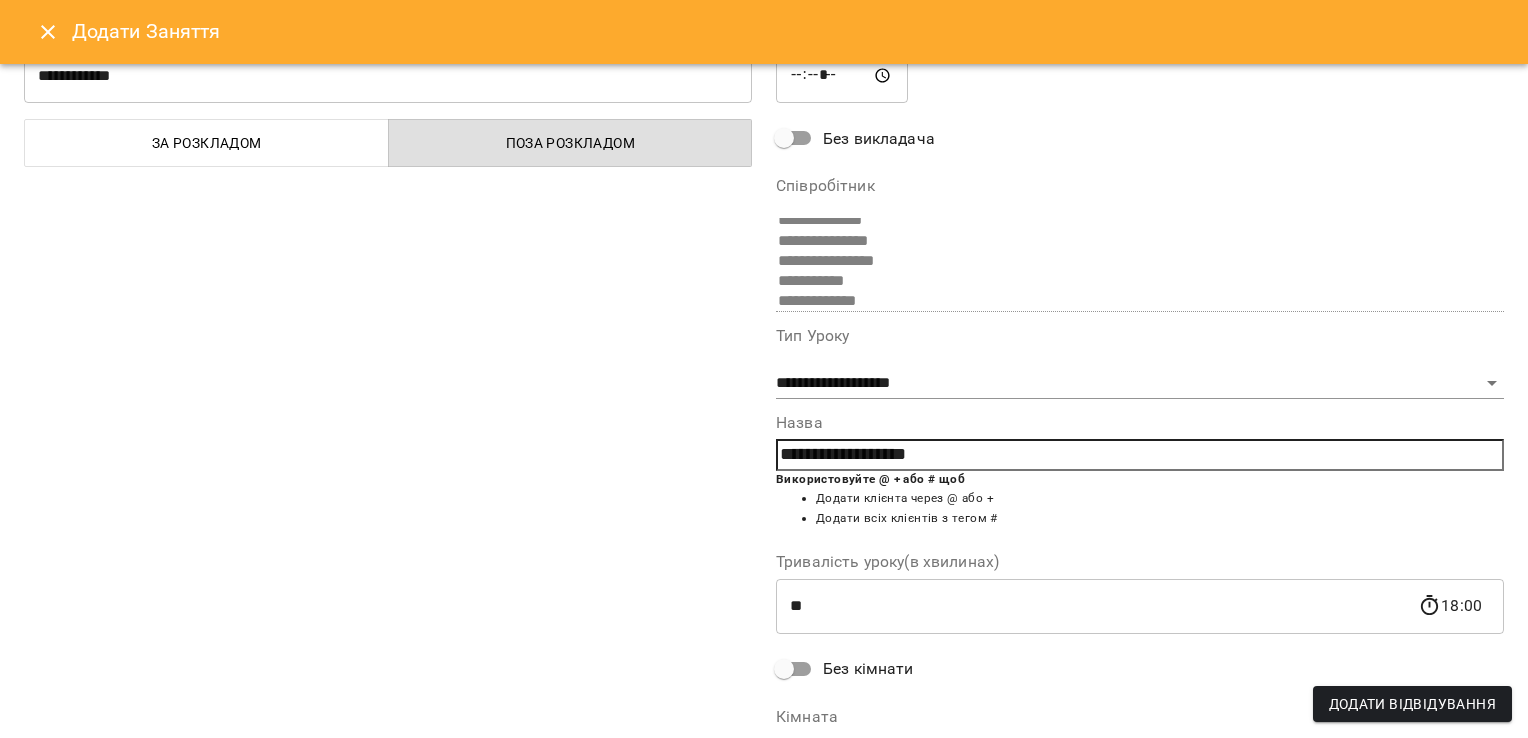 scroll, scrollTop: 216, scrollLeft: 0, axis: vertical 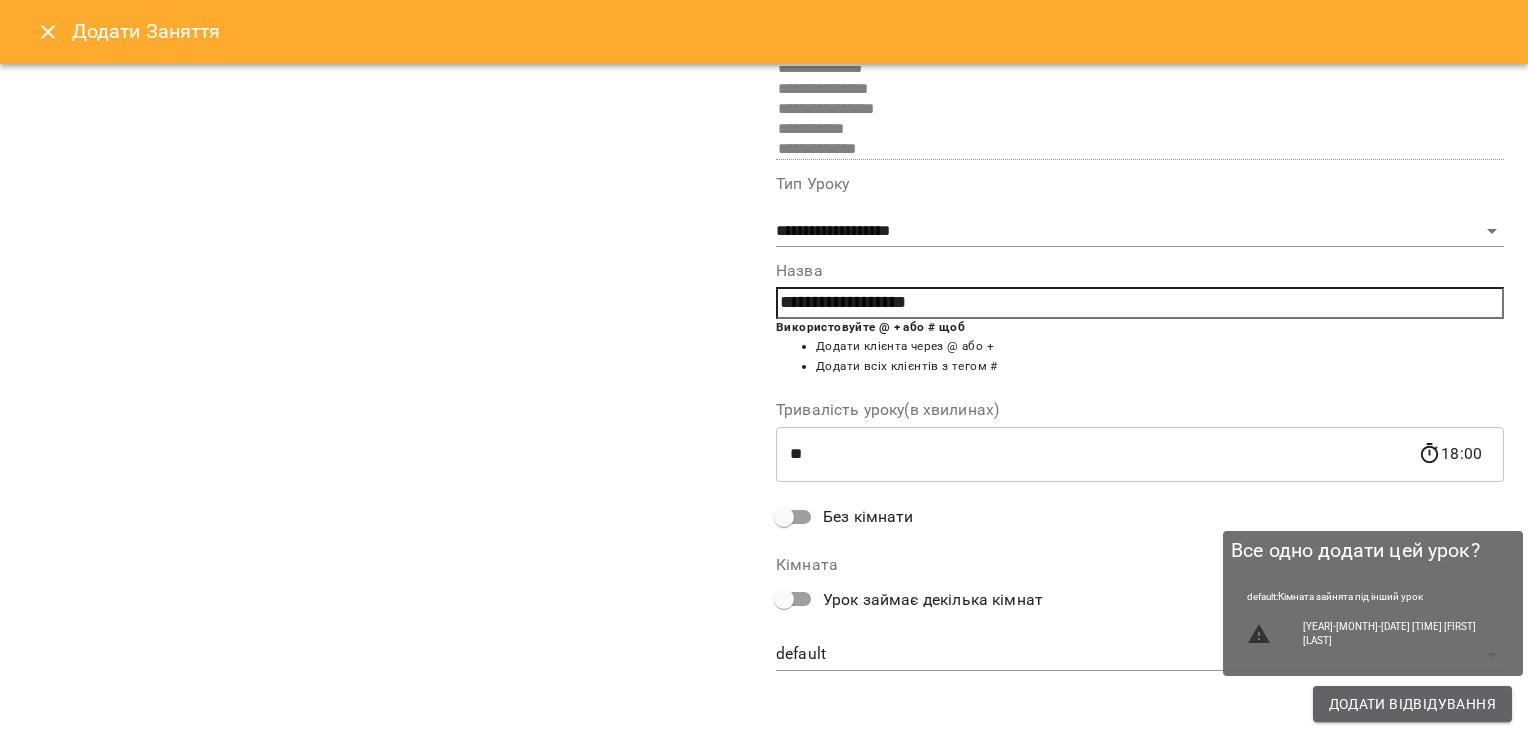 click on "Додати Відвідування" at bounding box center (1412, 704) 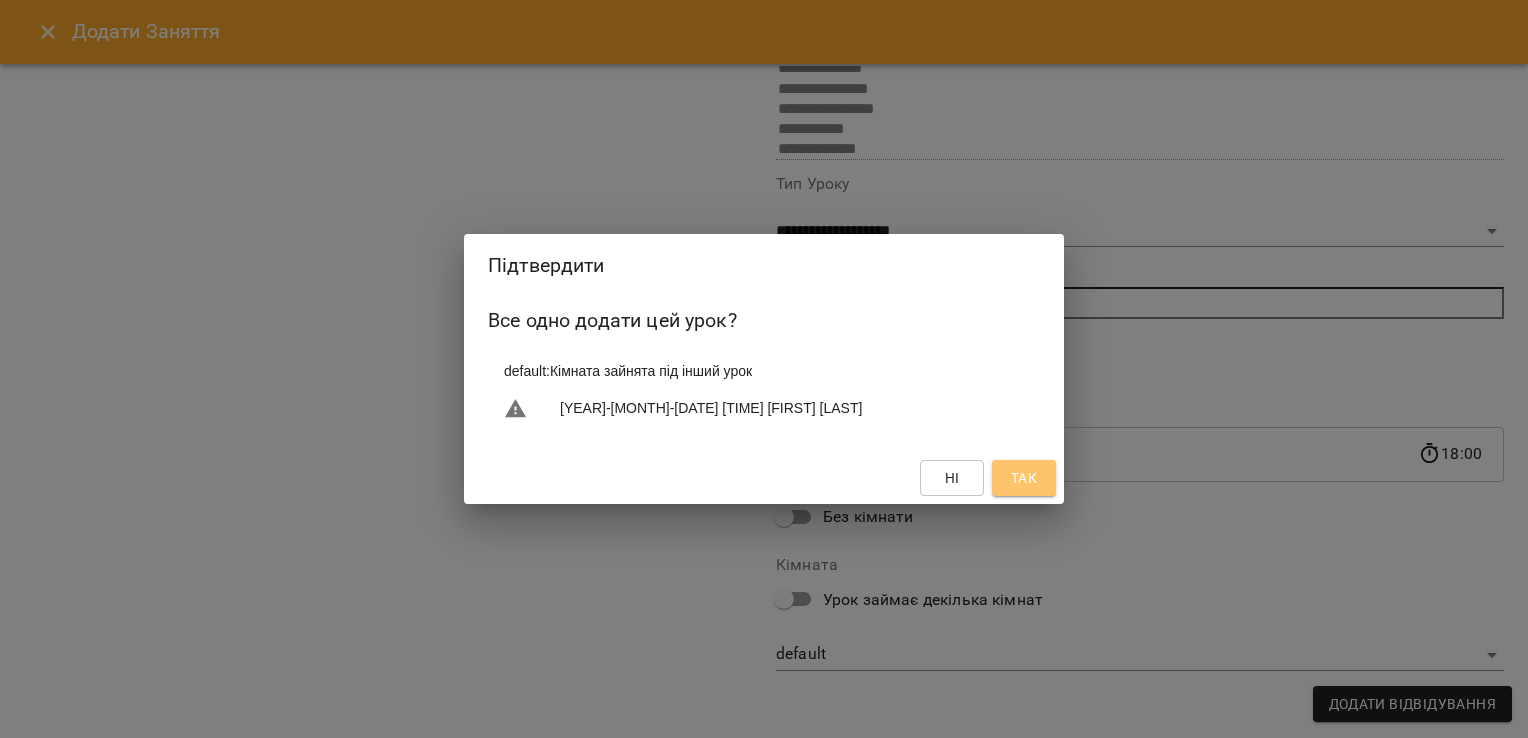 click on "Так" at bounding box center (1024, 478) 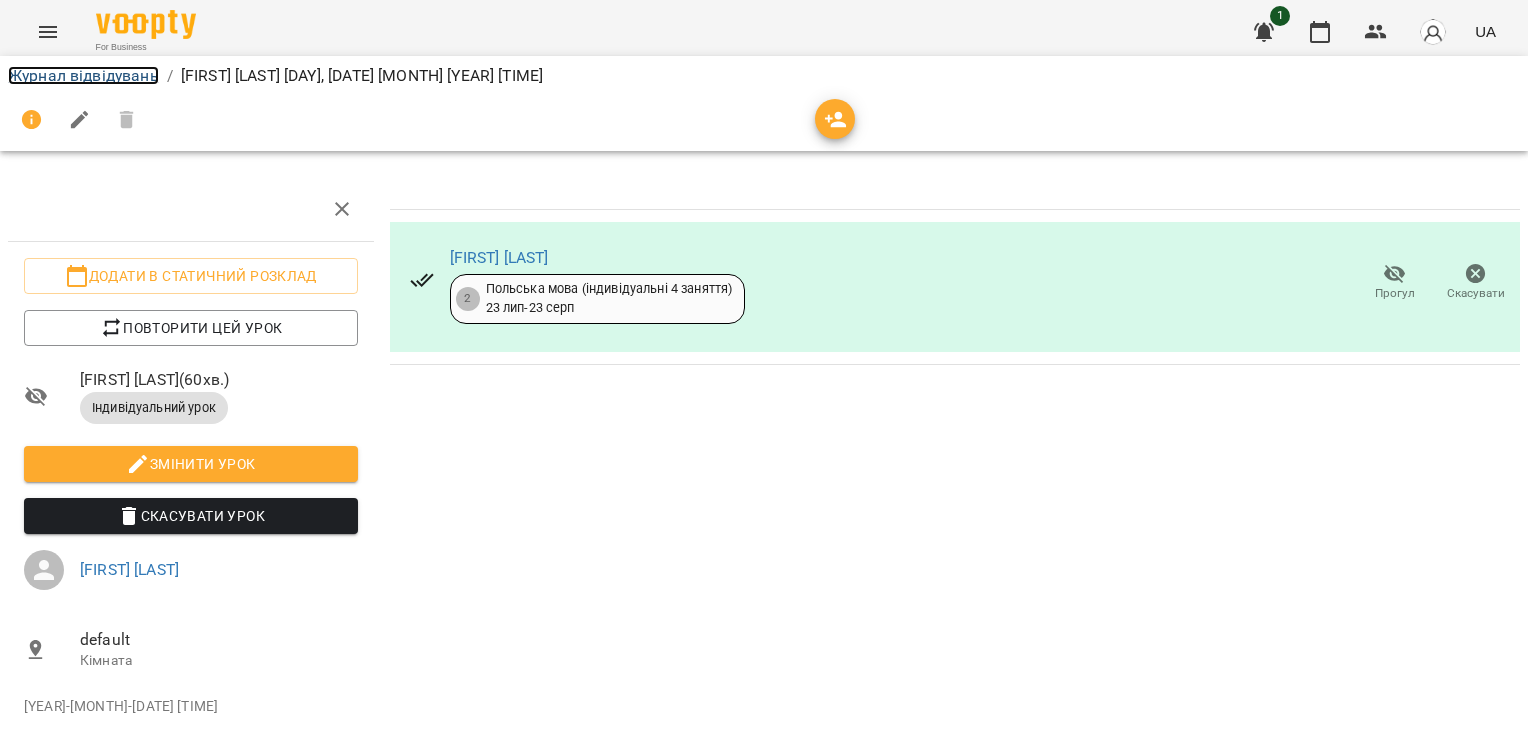click on "Журнал відвідувань" at bounding box center [83, 75] 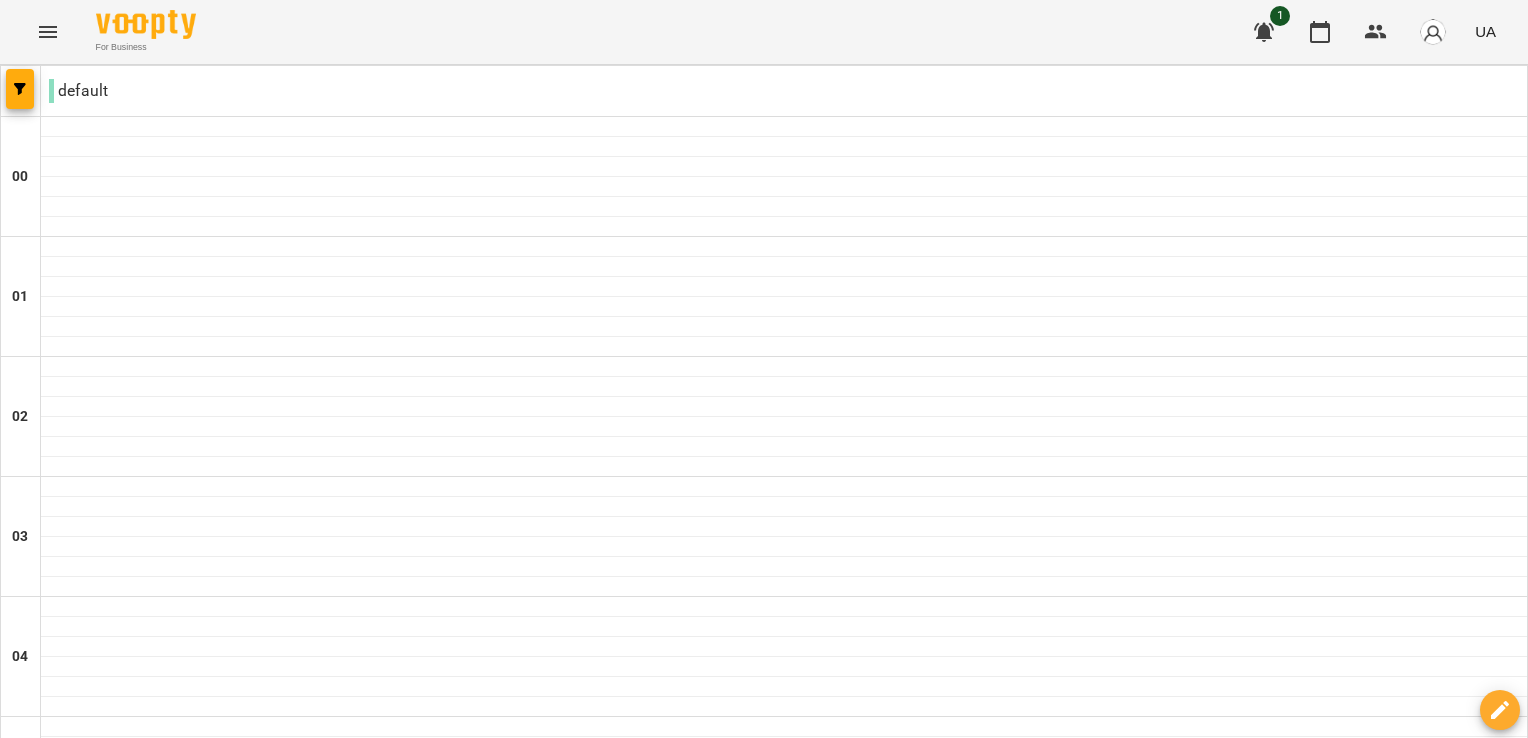click at bounding box center [863, 3088] 